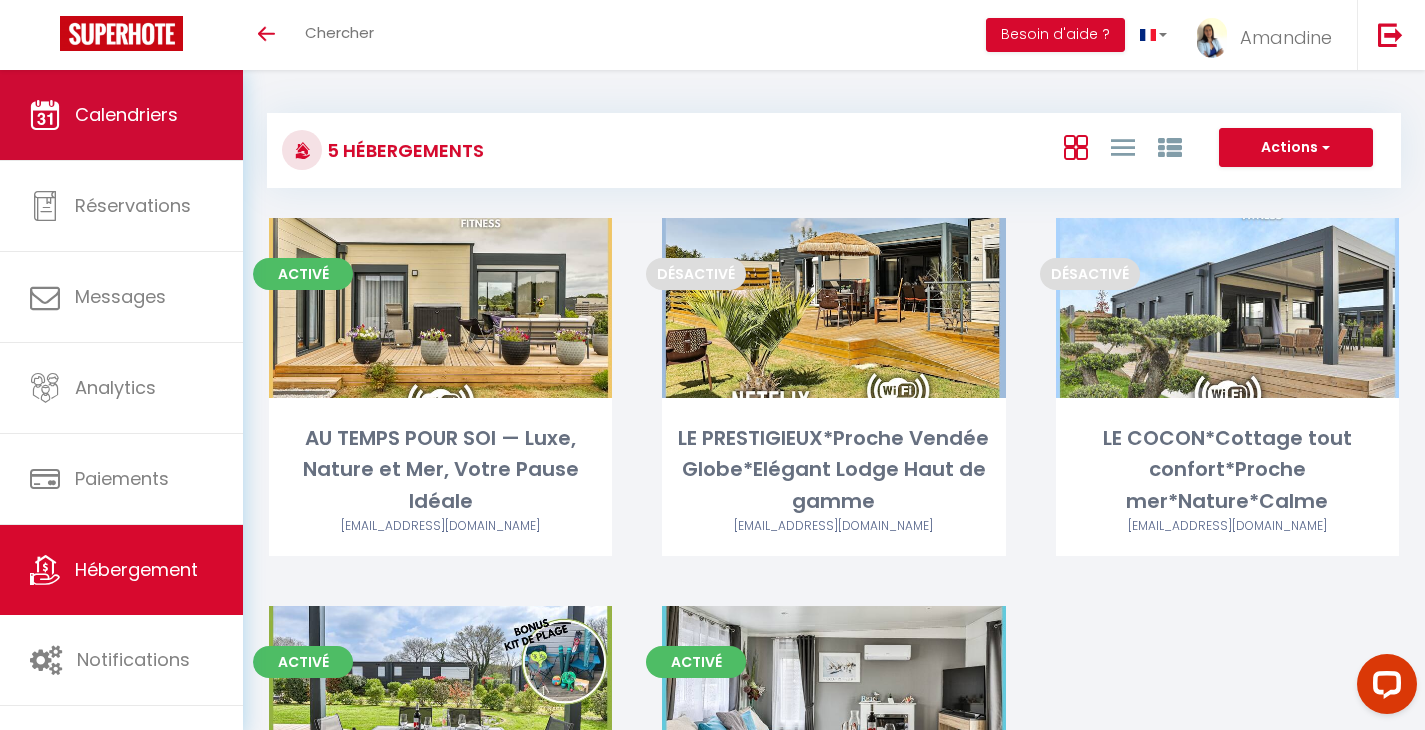 scroll, scrollTop: 0, scrollLeft: 0, axis: both 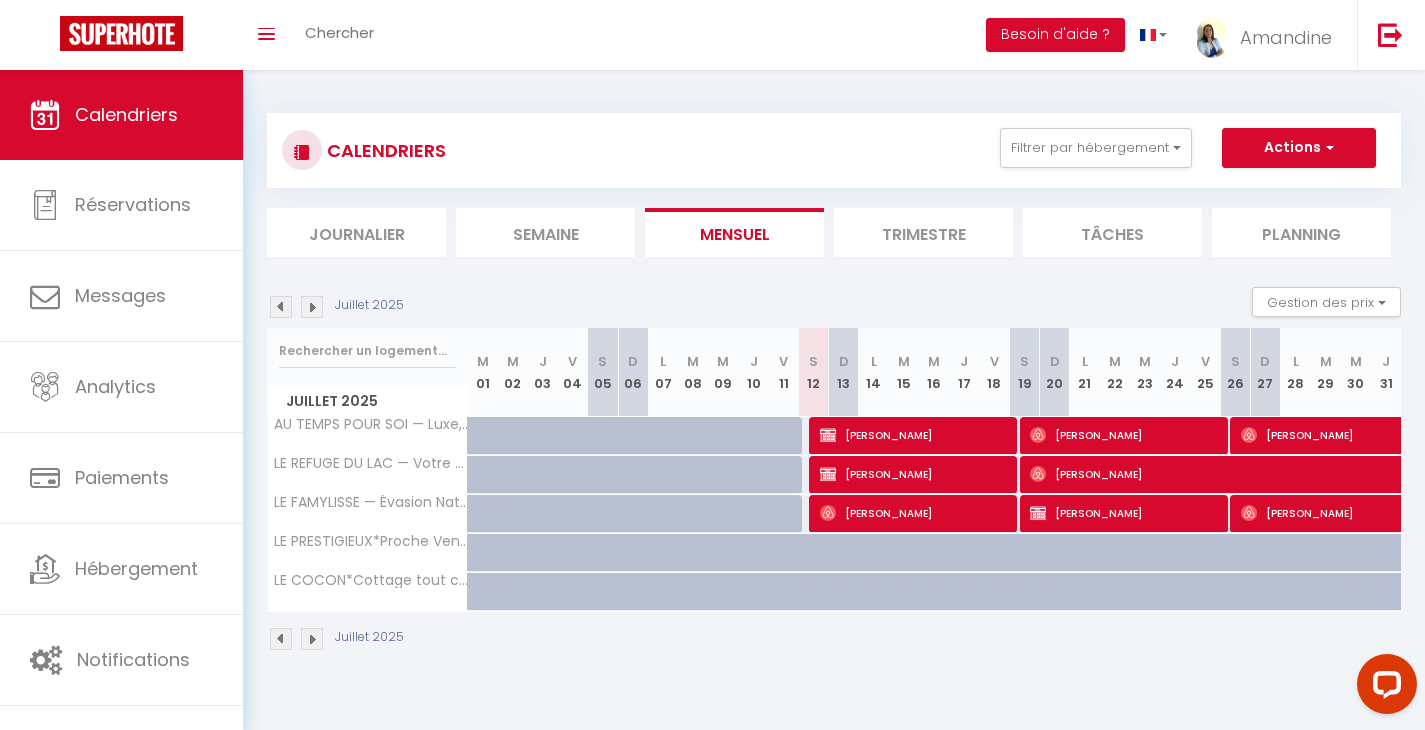 click on "[PERSON_NAME]" at bounding box center (915, 513) 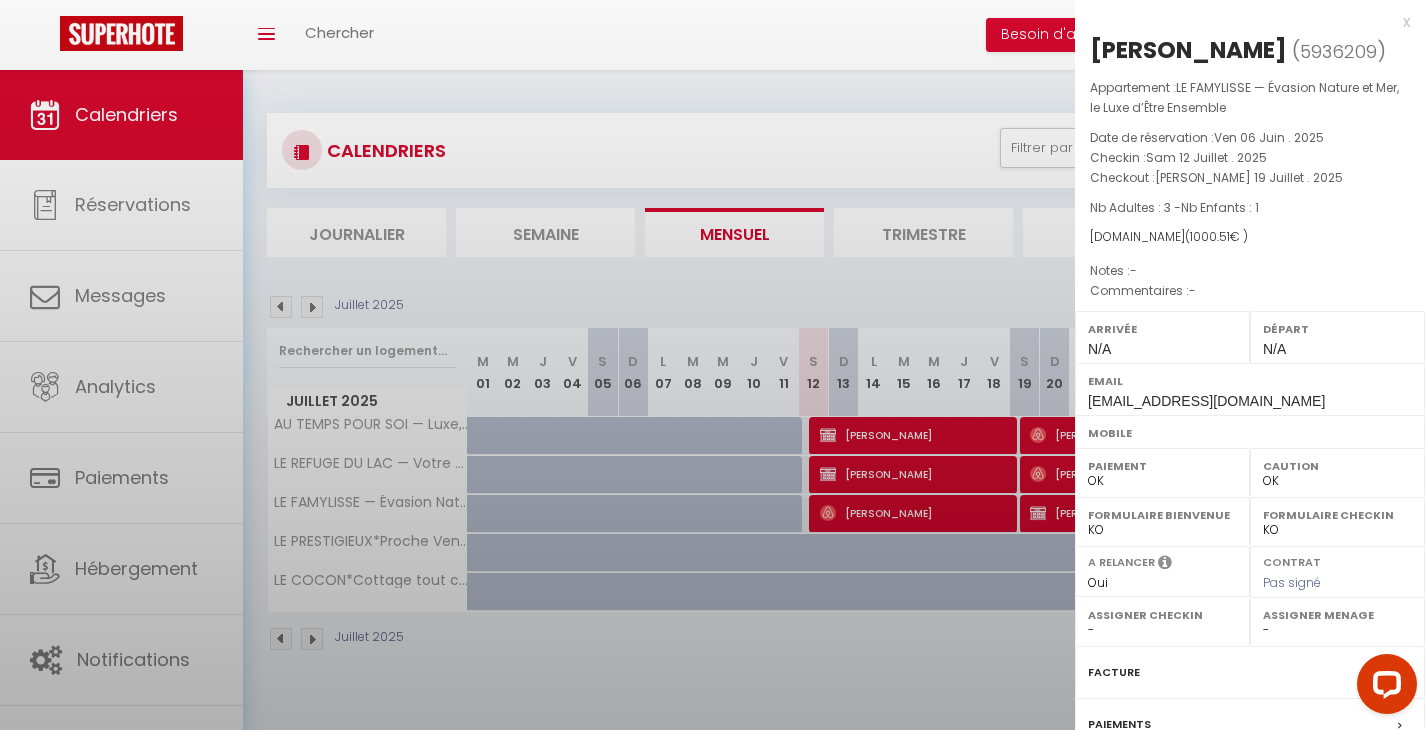 scroll, scrollTop: 0, scrollLeft: 0, axis: both 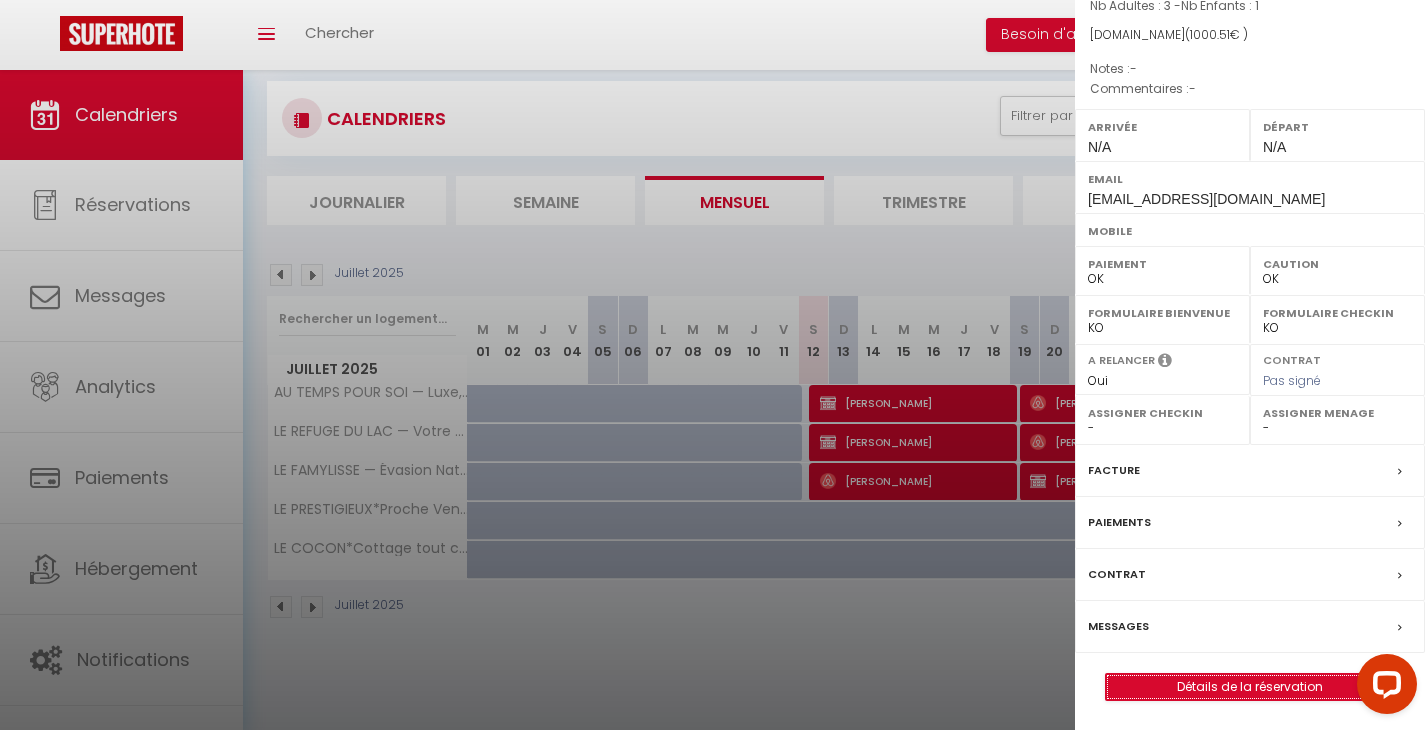 click on "Détails de la réservation" at bounding box center (1250, 687) 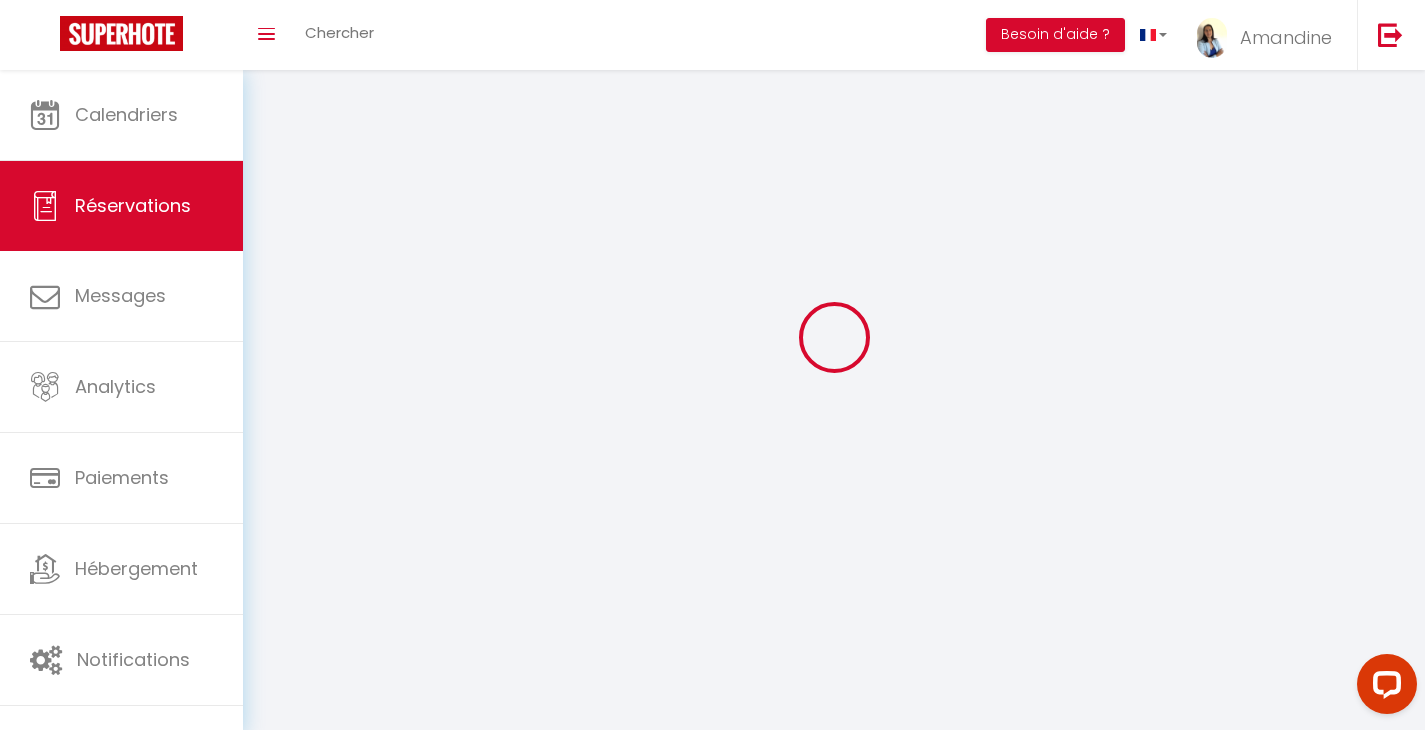 scroll, scrollTop: 0, scrollLeft: 0, axis: both 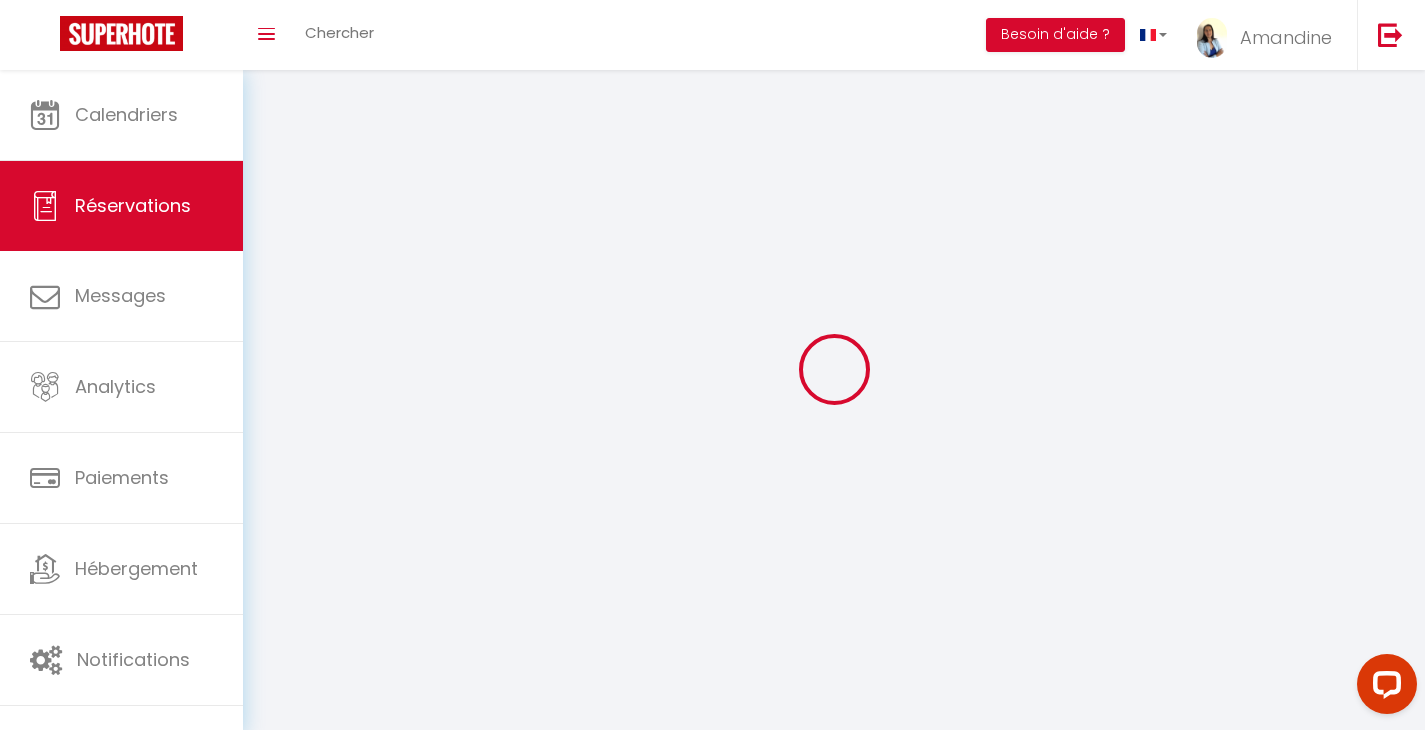 type on "[PERSON_NAME]" 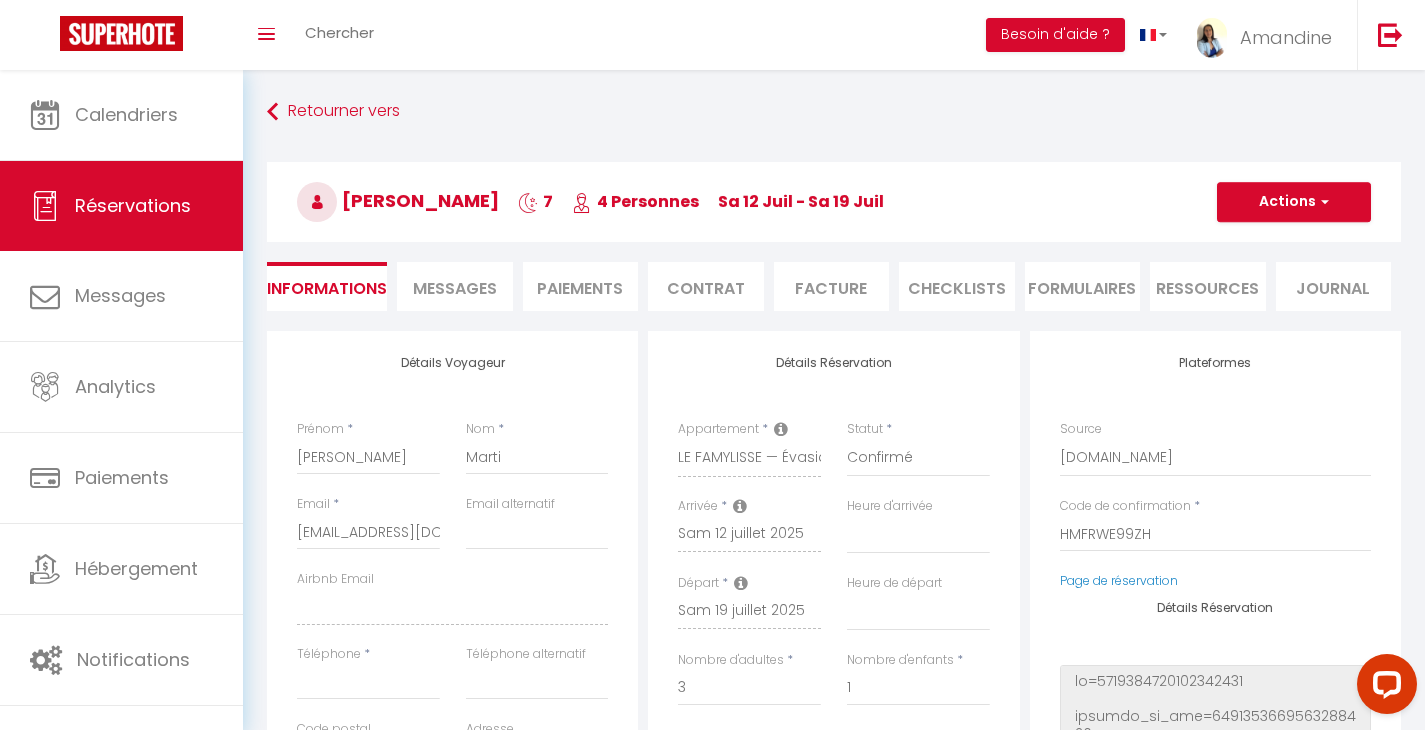select 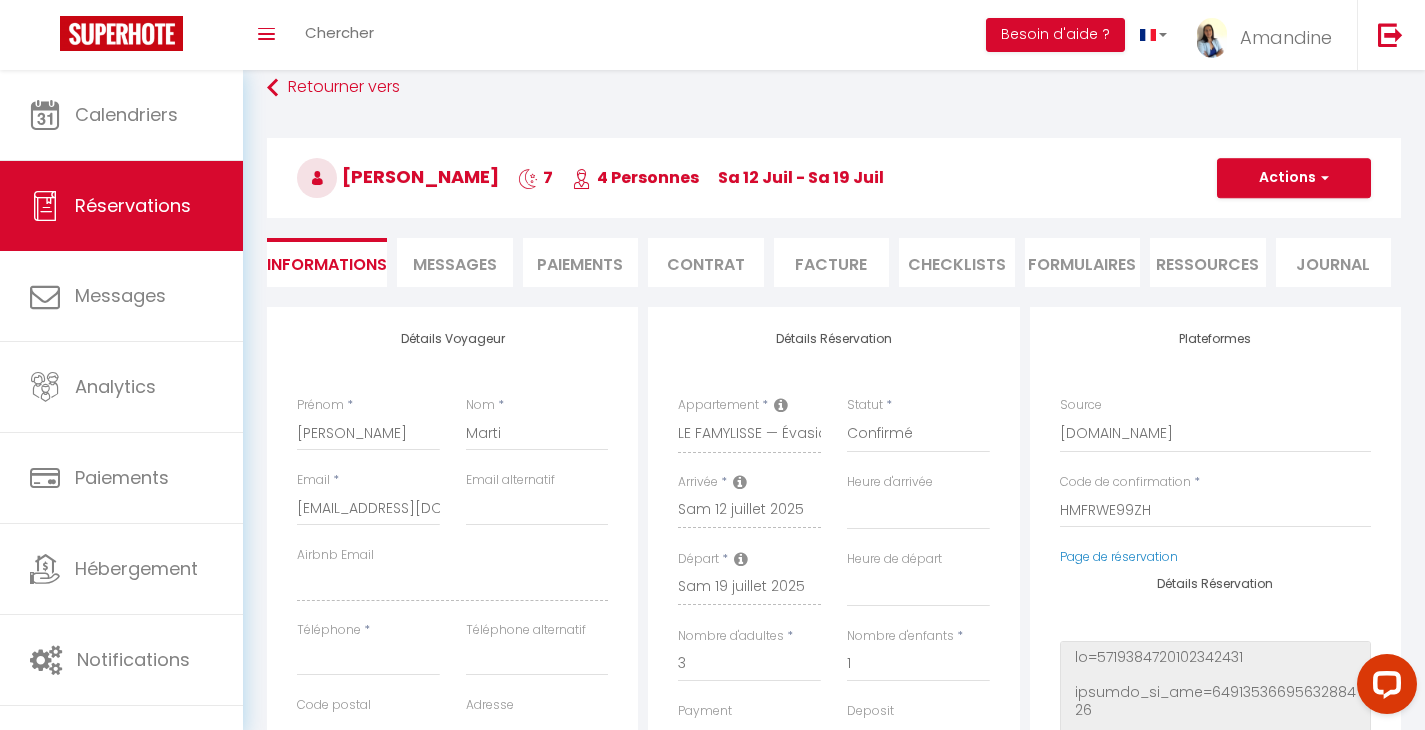 scroll, scrollTop: 32, scrollLeft: 0, axis: vertical 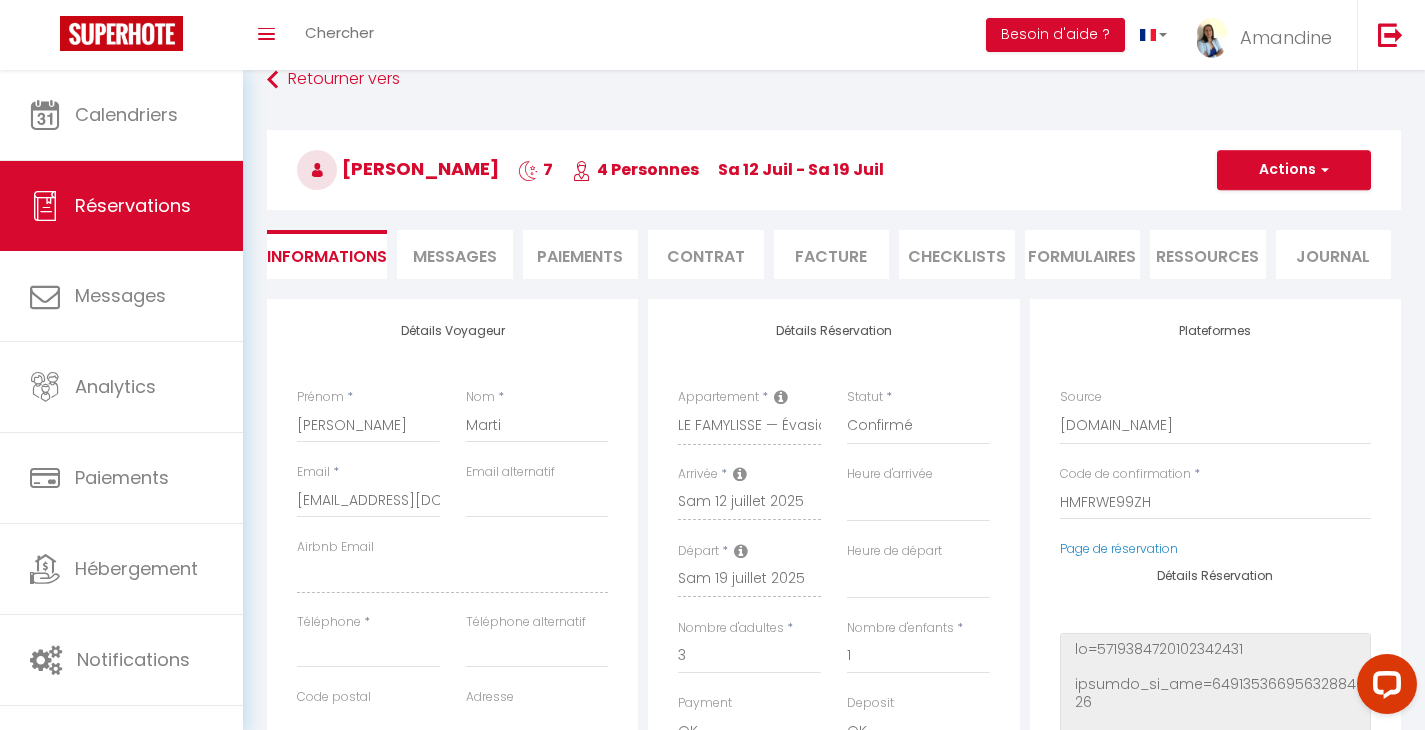 click on "Messages" at bounding box center (455, 256) 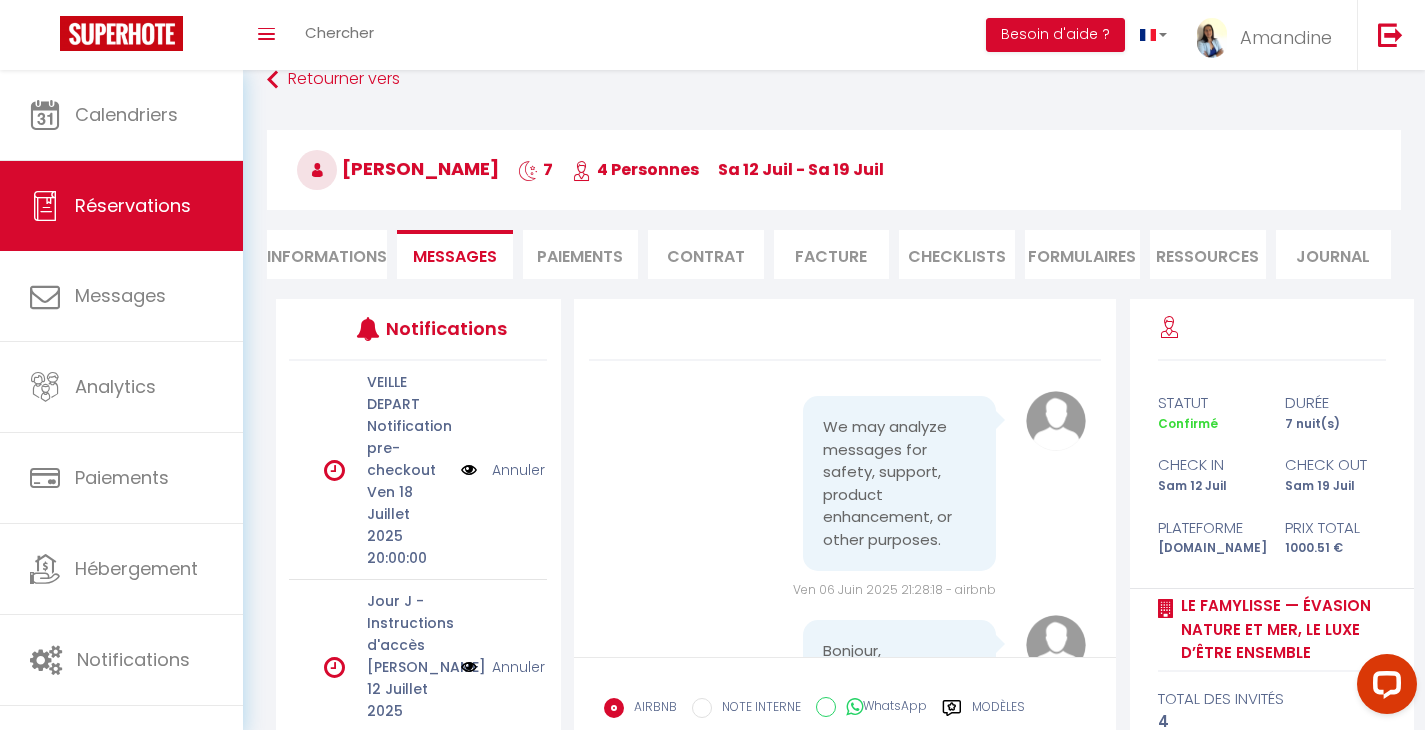 scroll, scrollTop: 216, scrollLeft: 0, axis: vertical 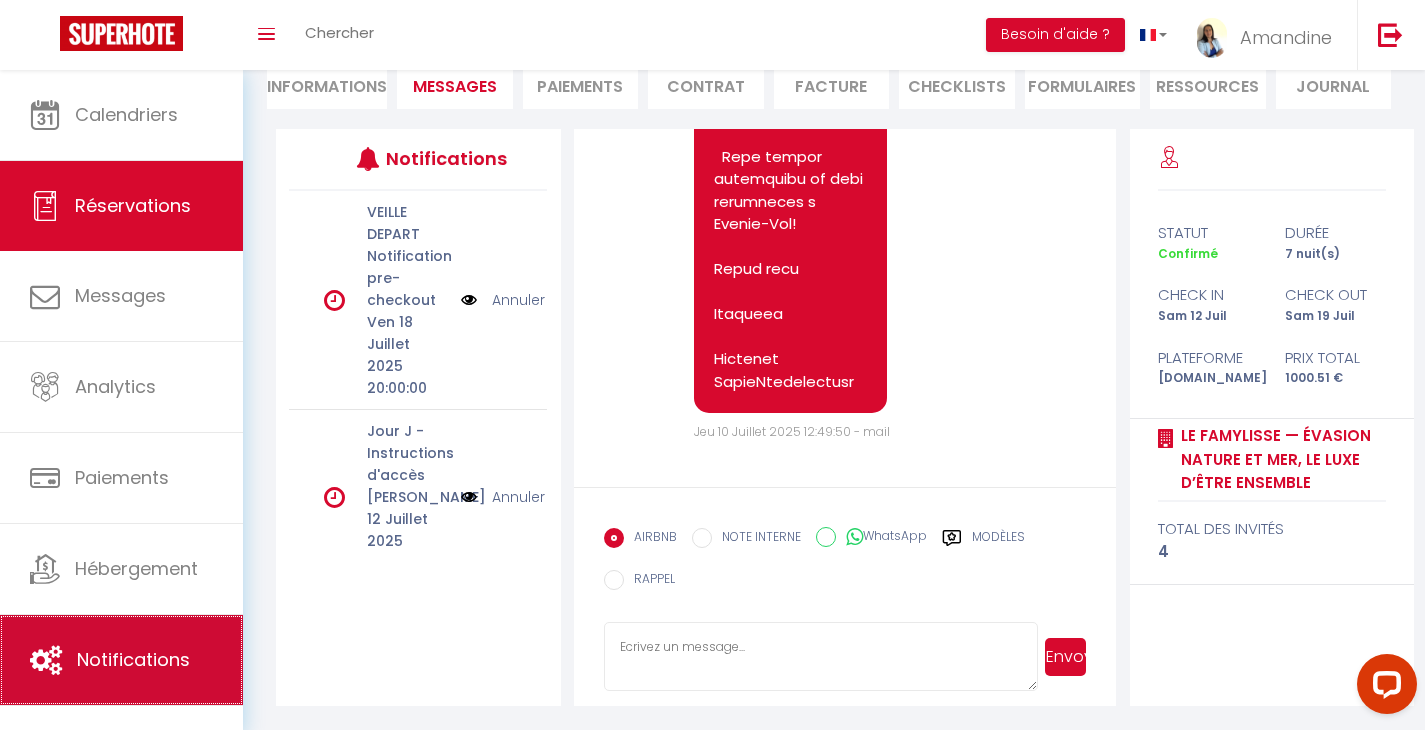 click on "Notifications" at bounding box center (133, 659) 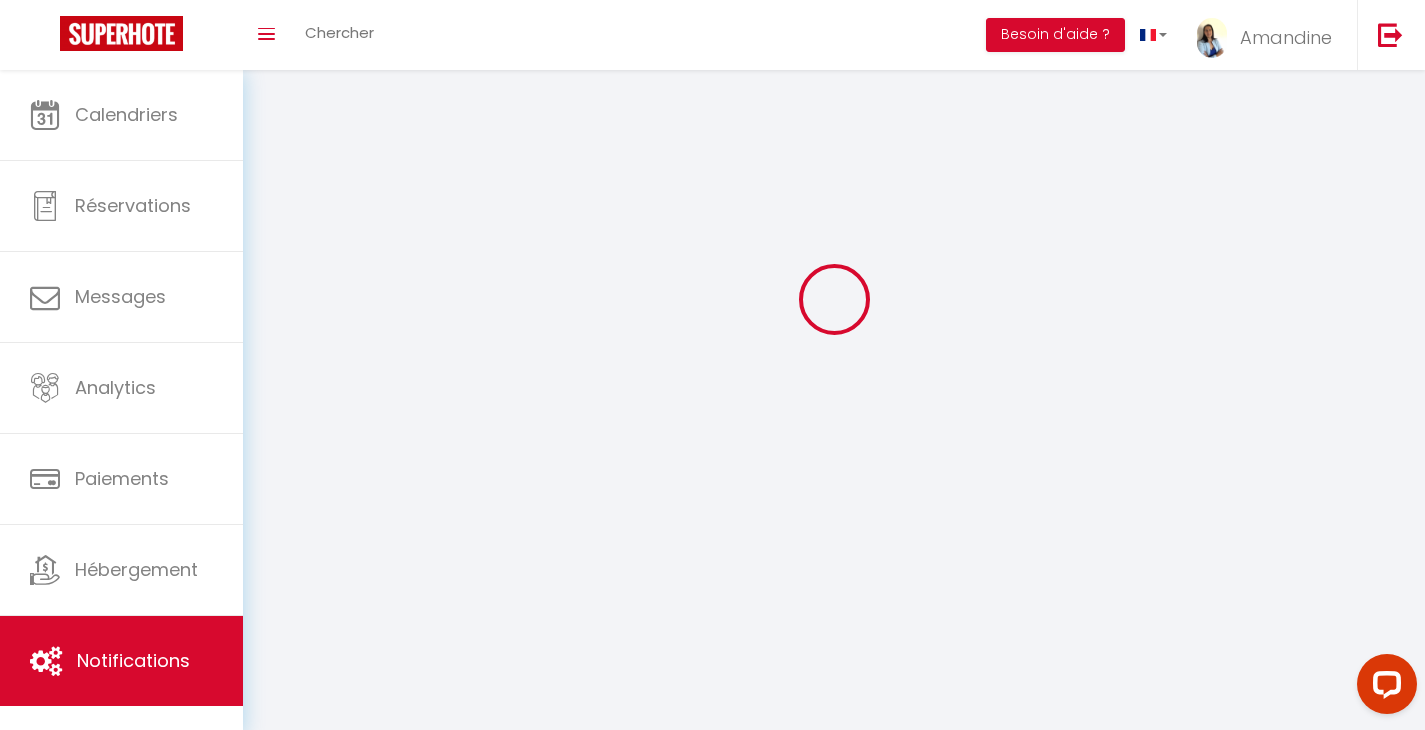 scroll, scrollTop: 0, scrollLeft: 0, axis: both 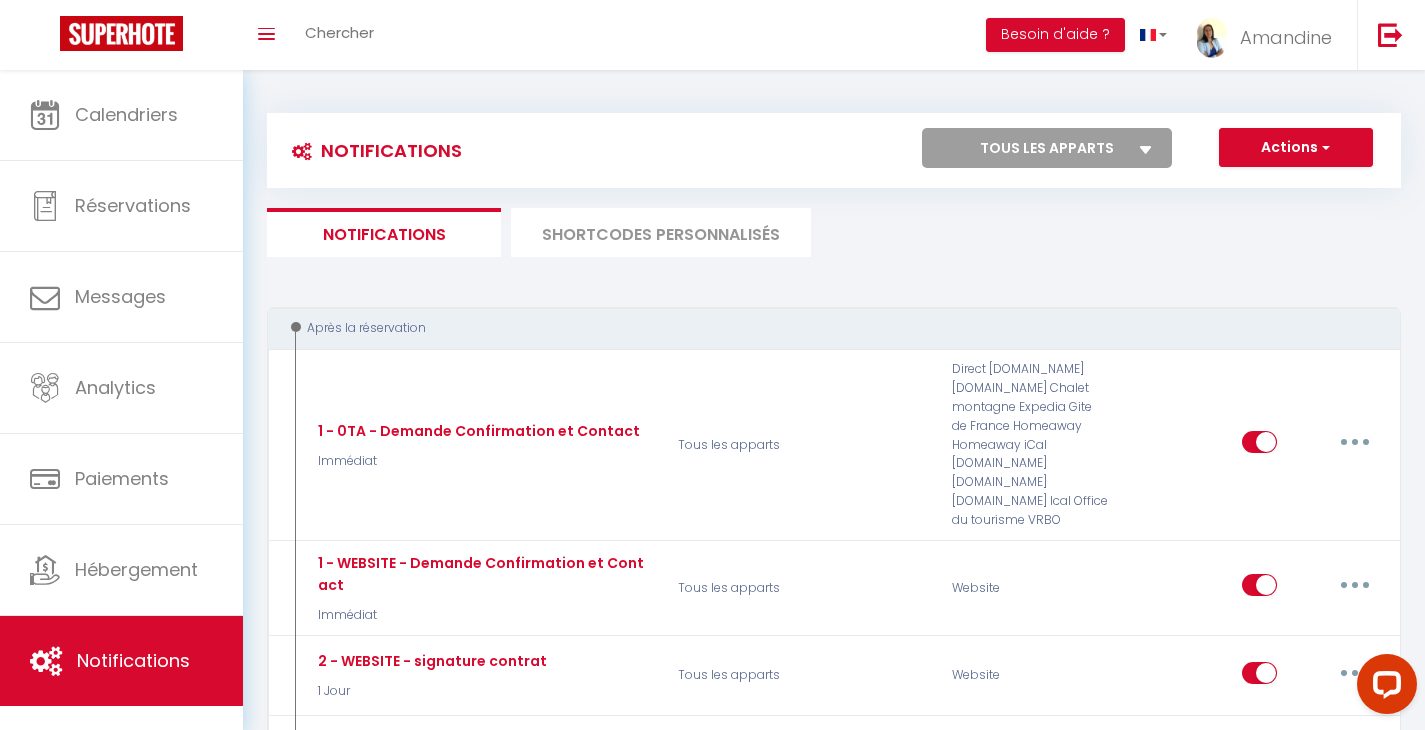 click on "SHORTCODES PERSONNALISÉS" at bounding box center (661, 232) 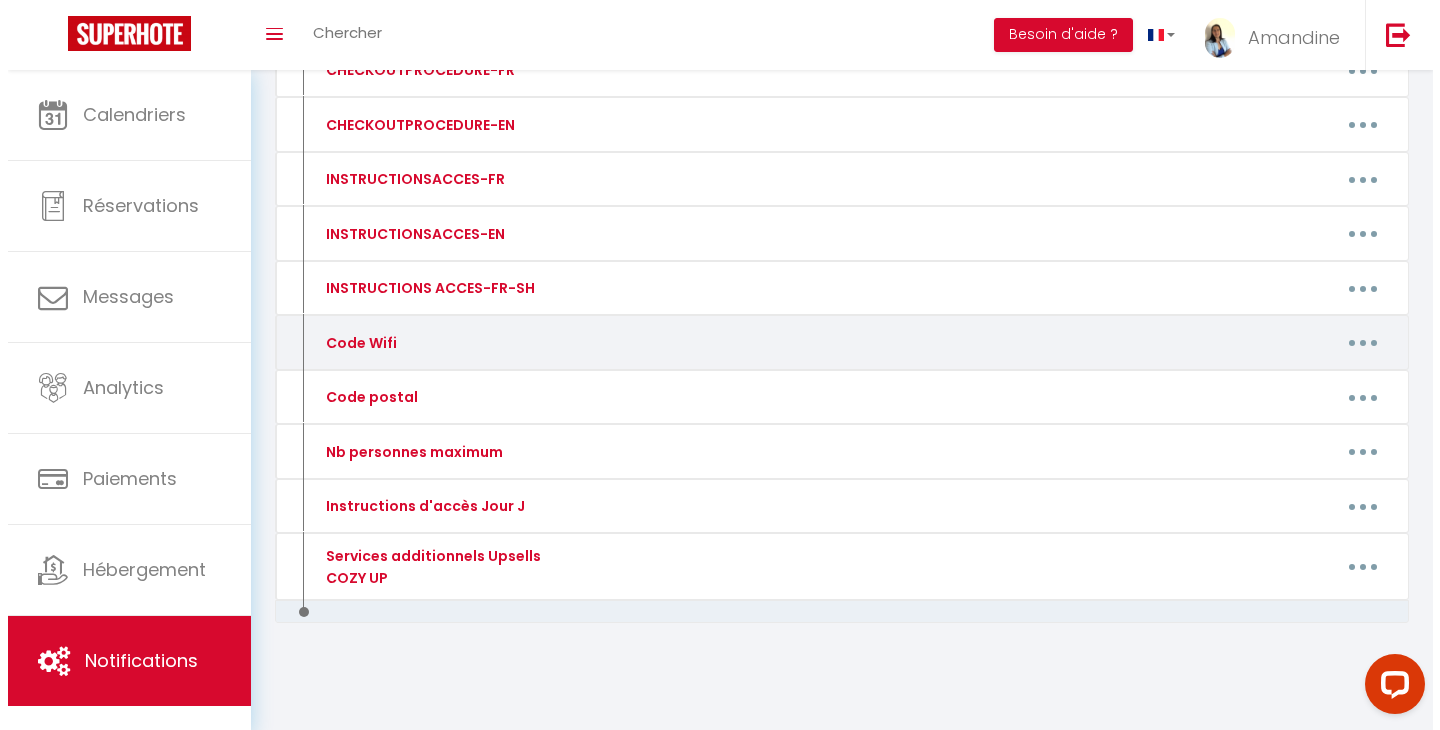 scroll, scrollTop: 288, scrollLeft: 0, axis: vertical 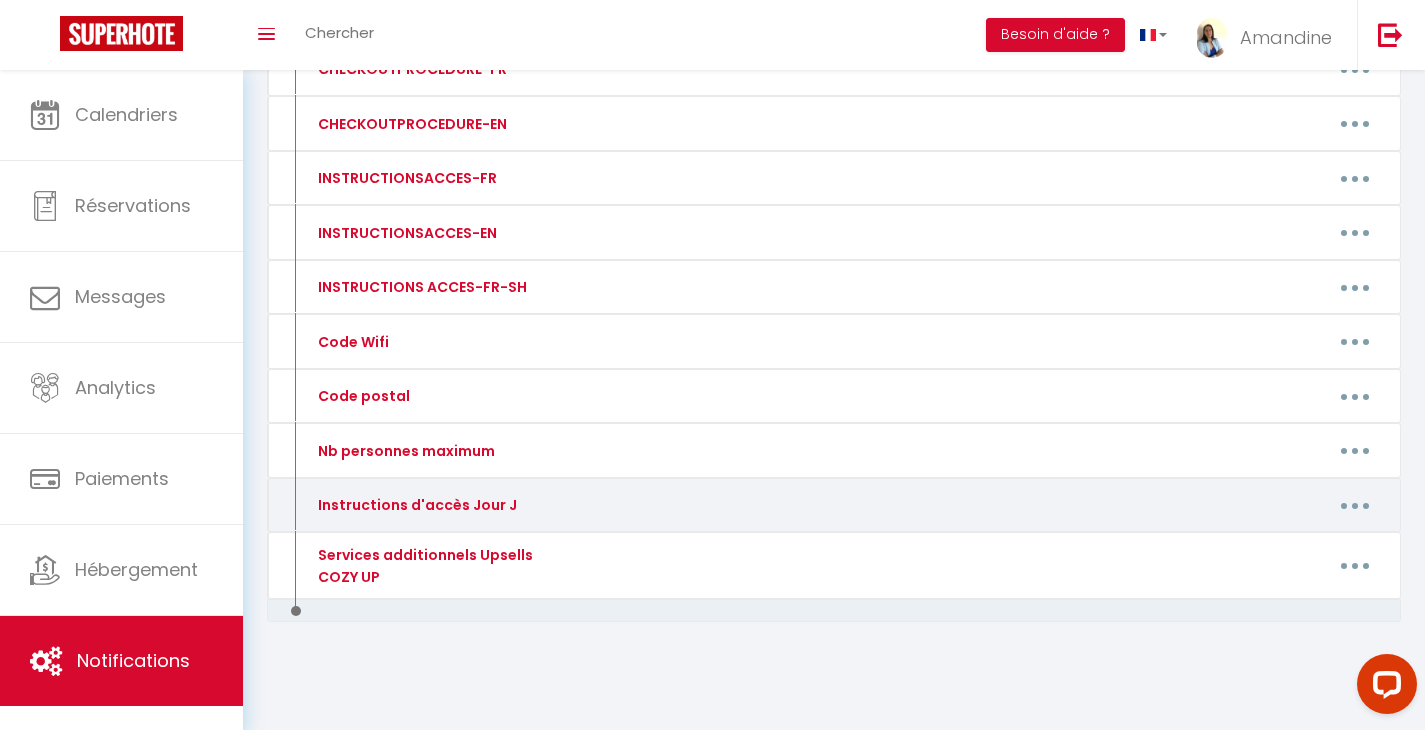 click at bounding box center [1355, 505] 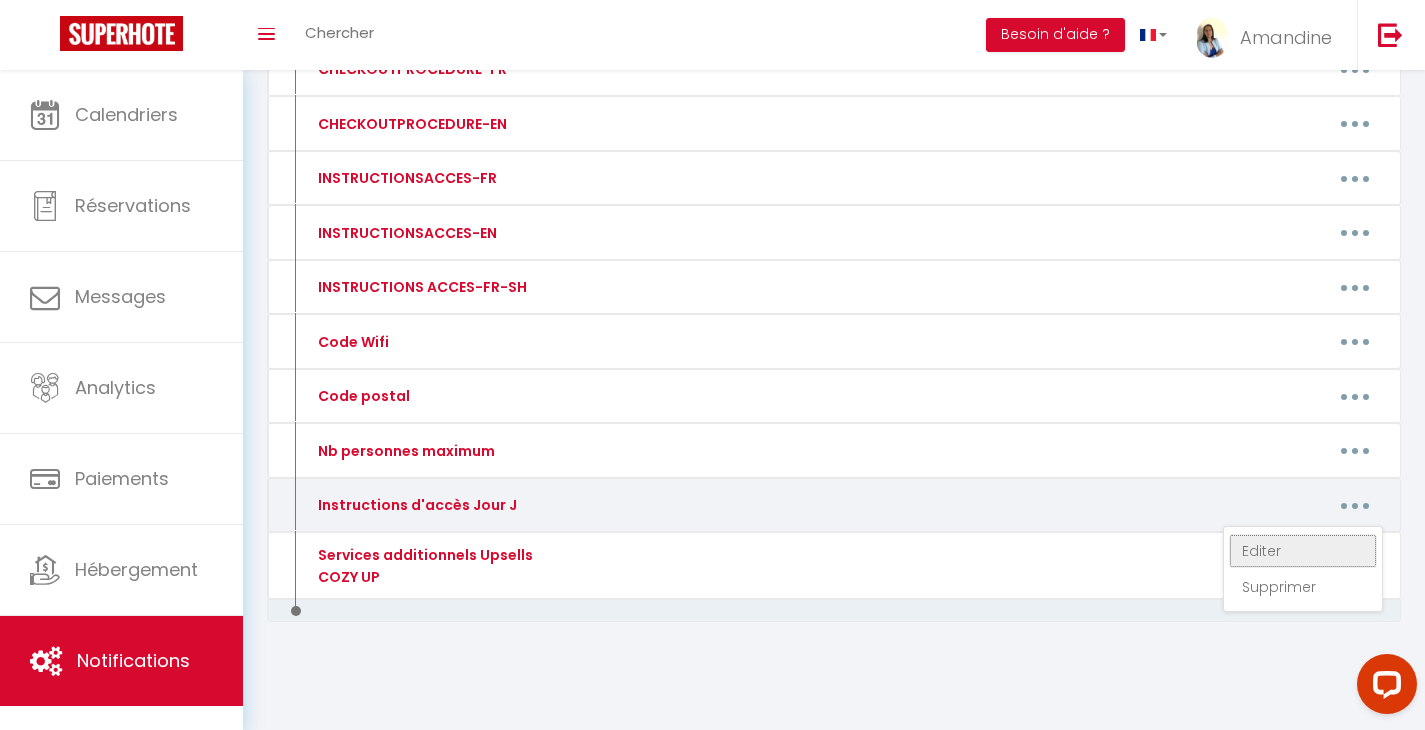 click on "Editer" at bounding box center [1303, 551] 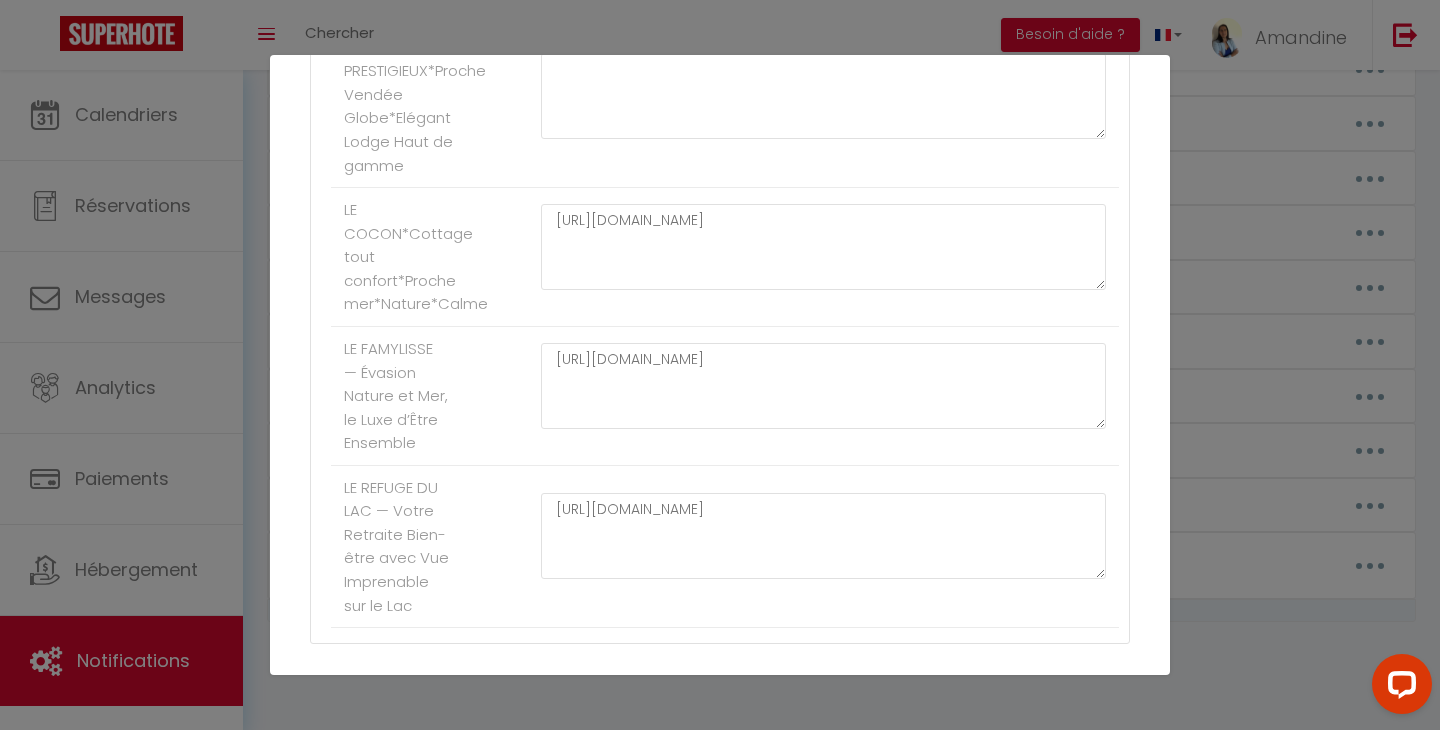 scroll, scrollTop: 612, scrollLeft: 0, axis: vertical 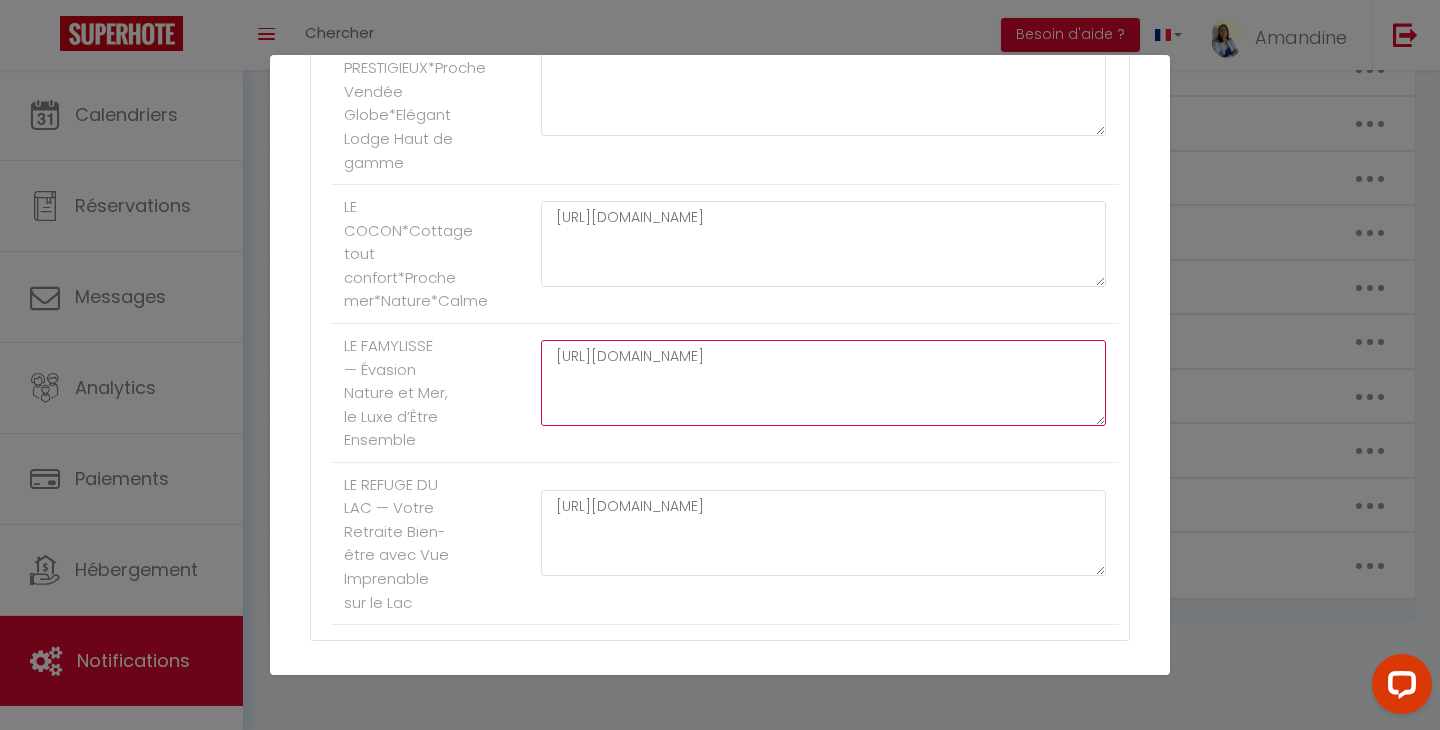 drag, startPoint x: 829, startPoint y: 412, endPoint x: 522, endPoint y: 370, distance: 309.85965 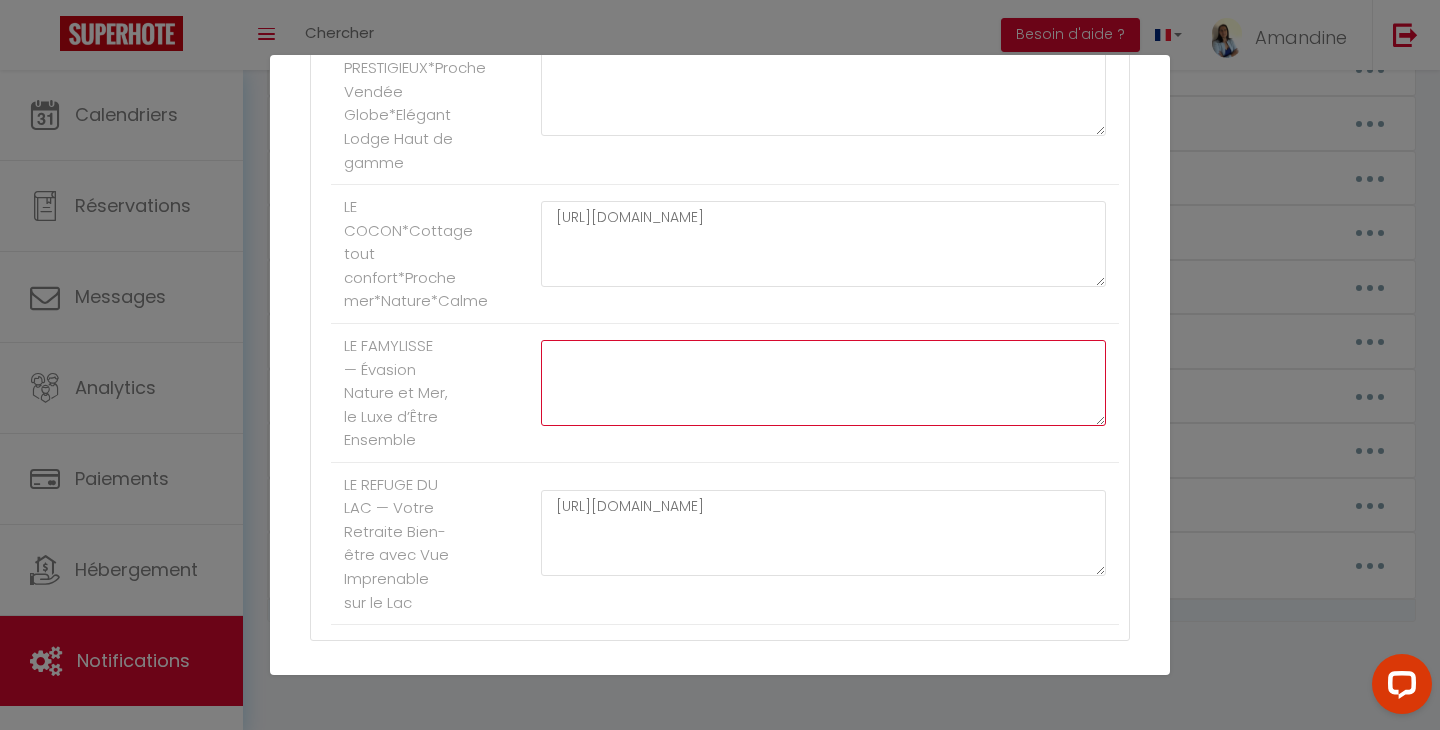 paste on "[URL][DOMAIN_NAME]" 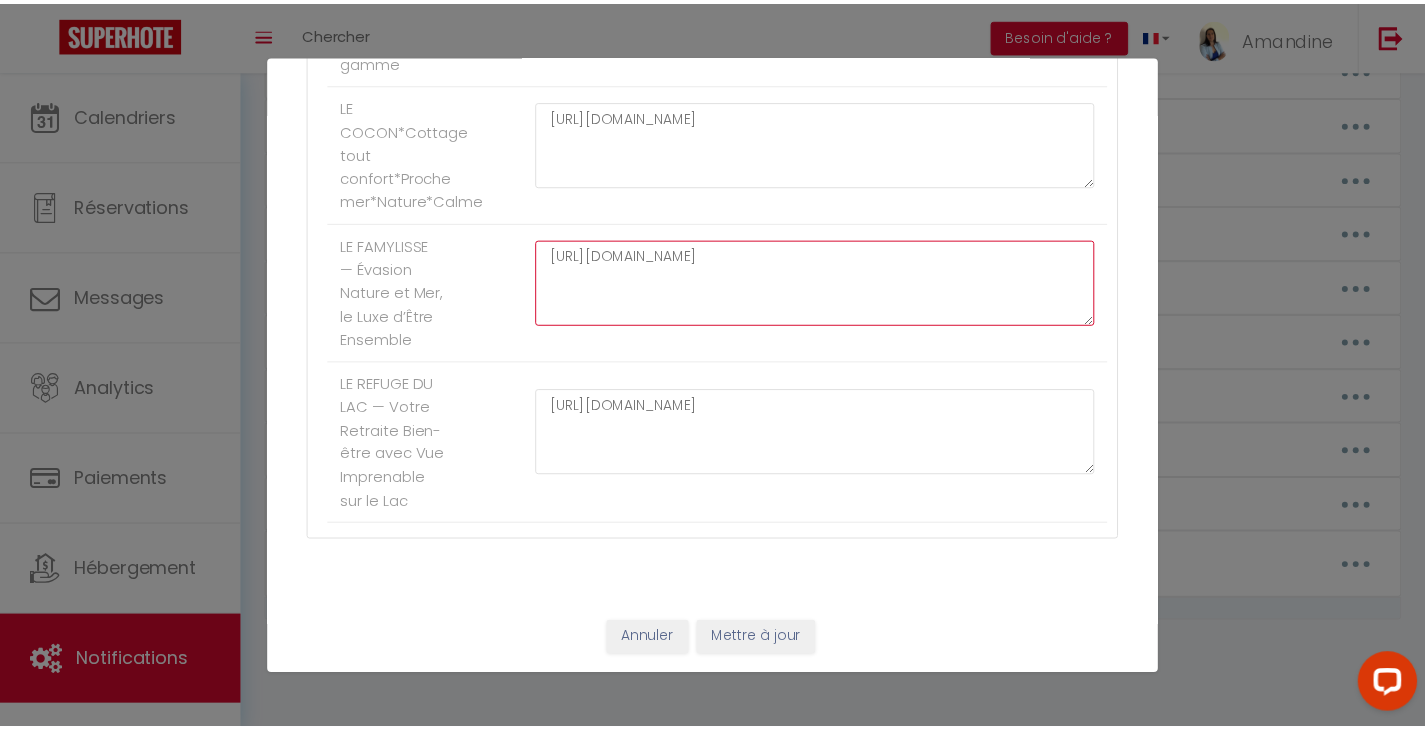 scroll, scrollTop: 783, scrollLeft: 0, axis: vertical 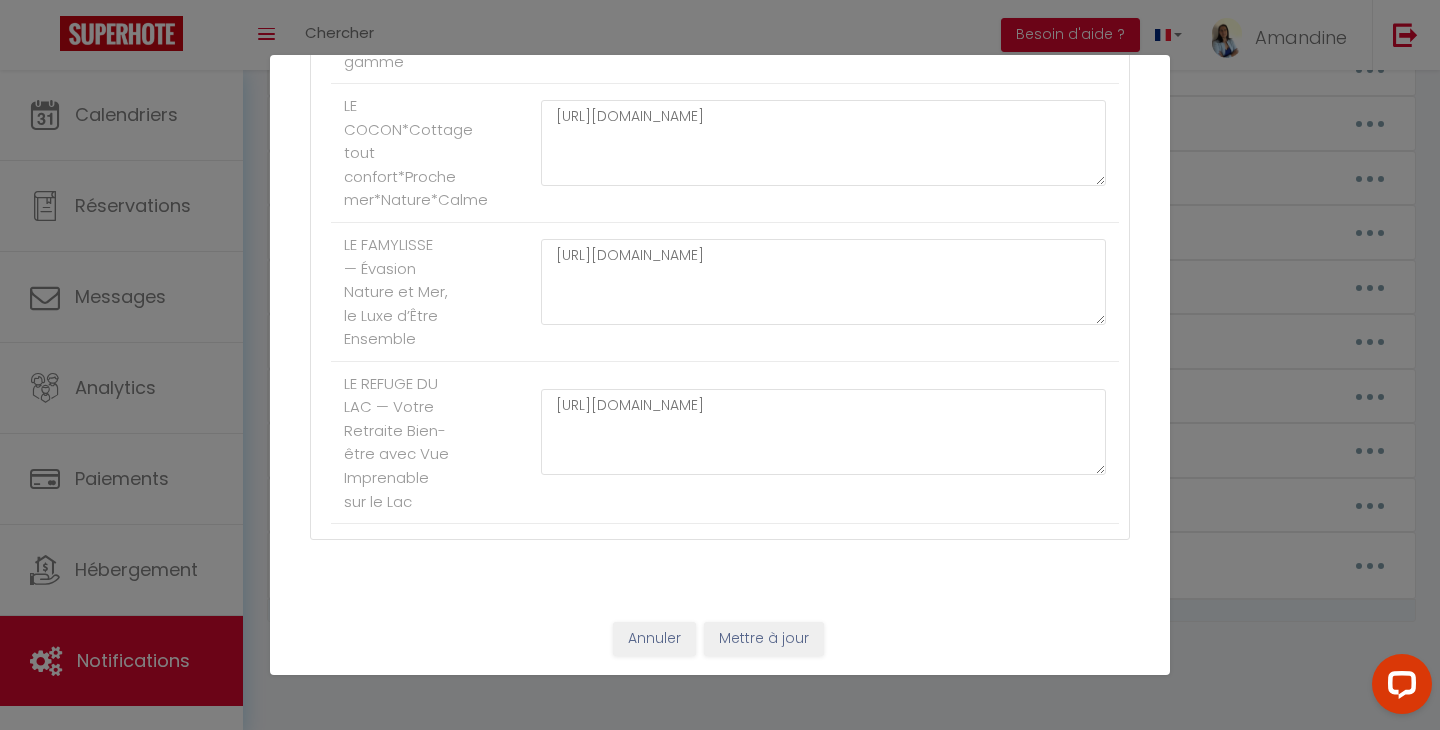 click on "Mettre à jour" at bounding box center [764, 639] 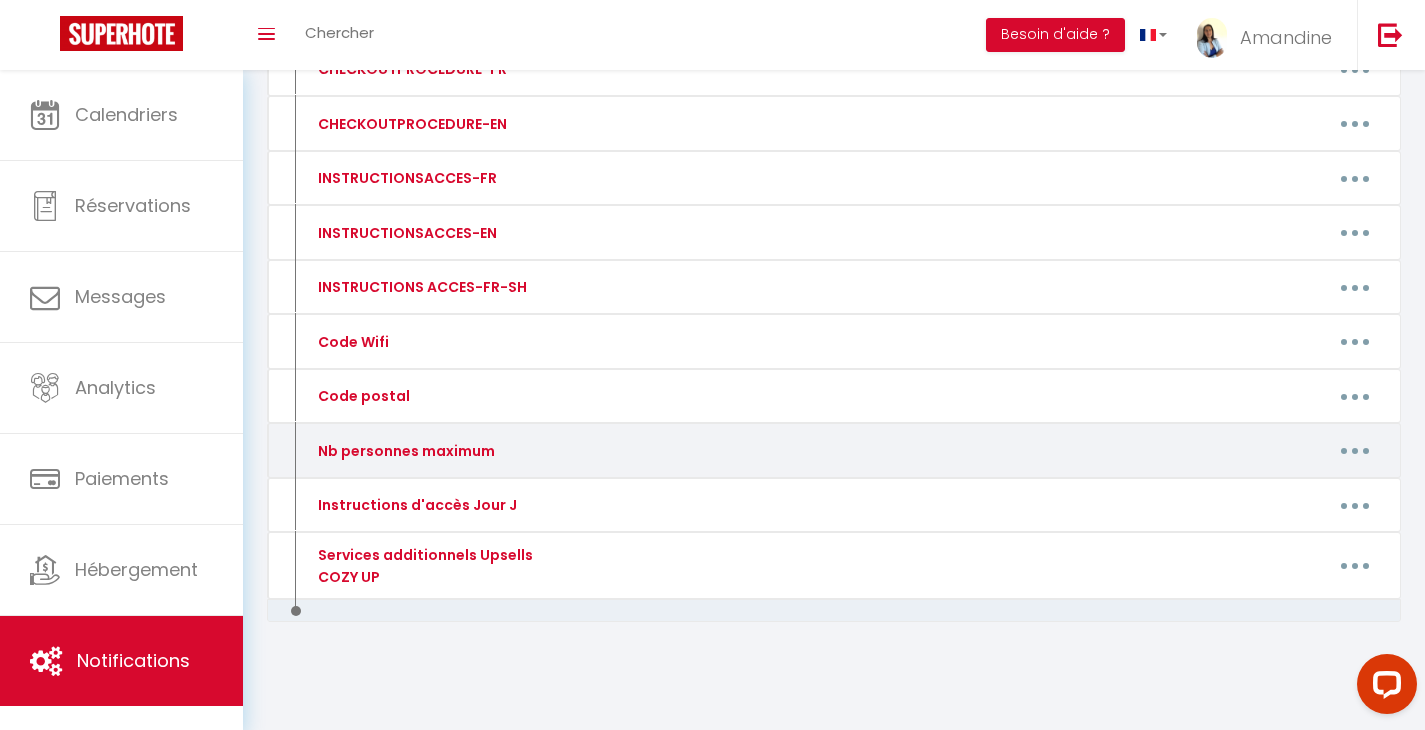 click at bounding box center [1355, 451] 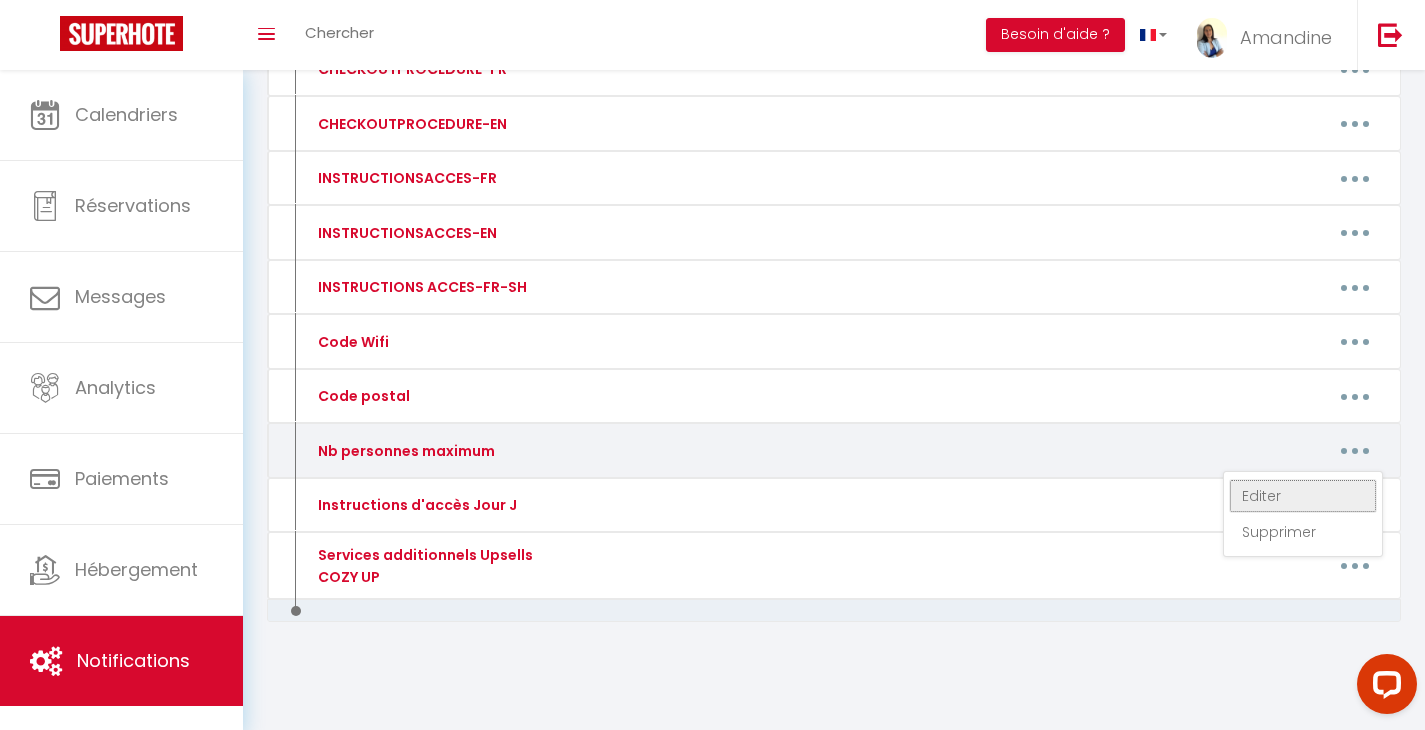 click on "Editer" at bounding box center (1303, 496) 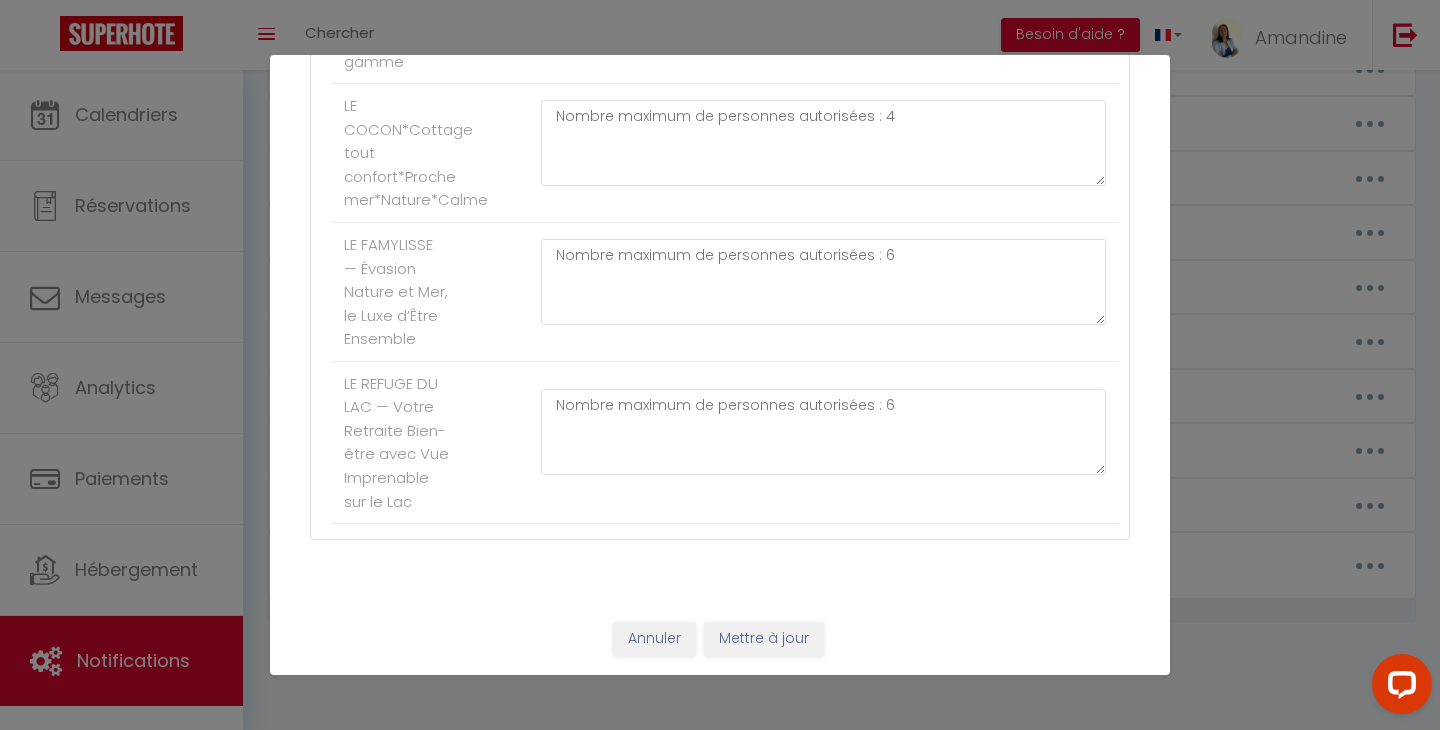 scroll, scrollTop: 783, scrollLeft: 0, axis: vertical 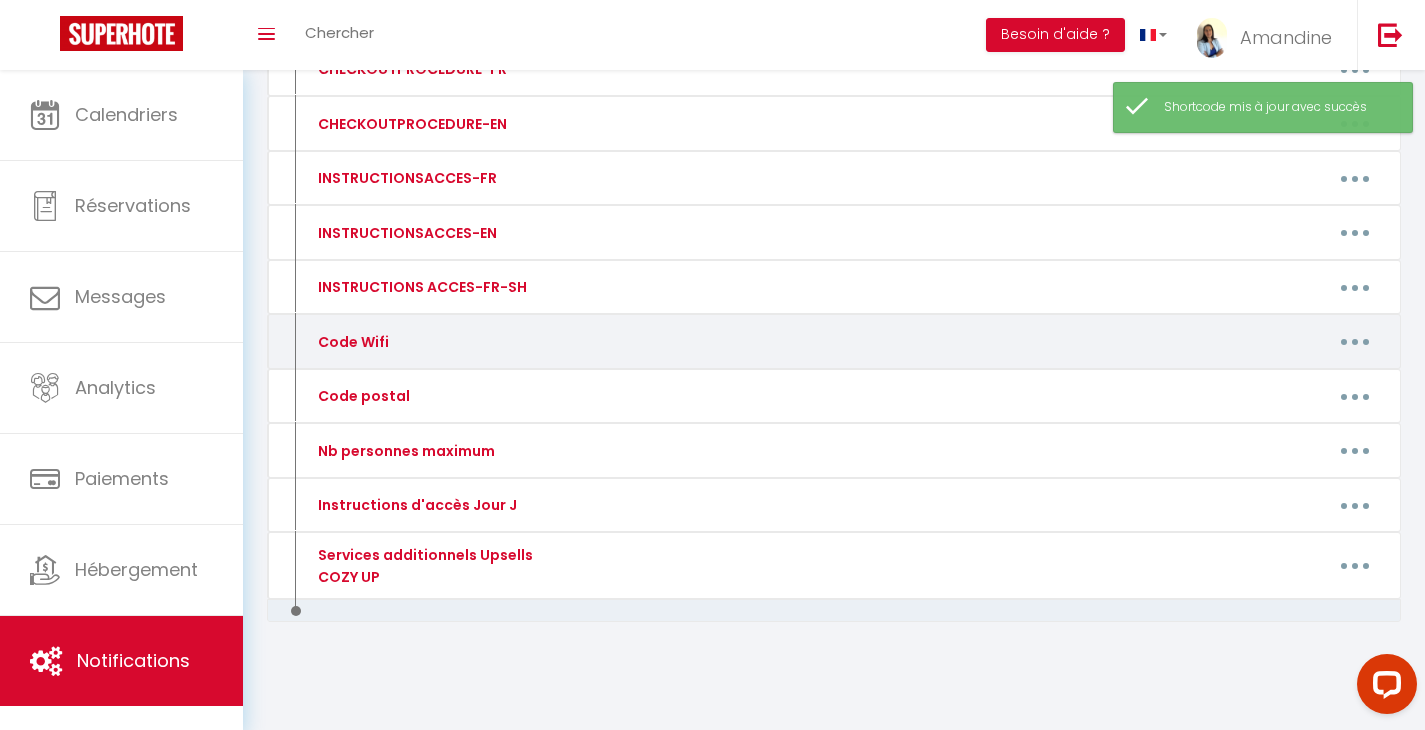 click at bounding box center [1355, 342] 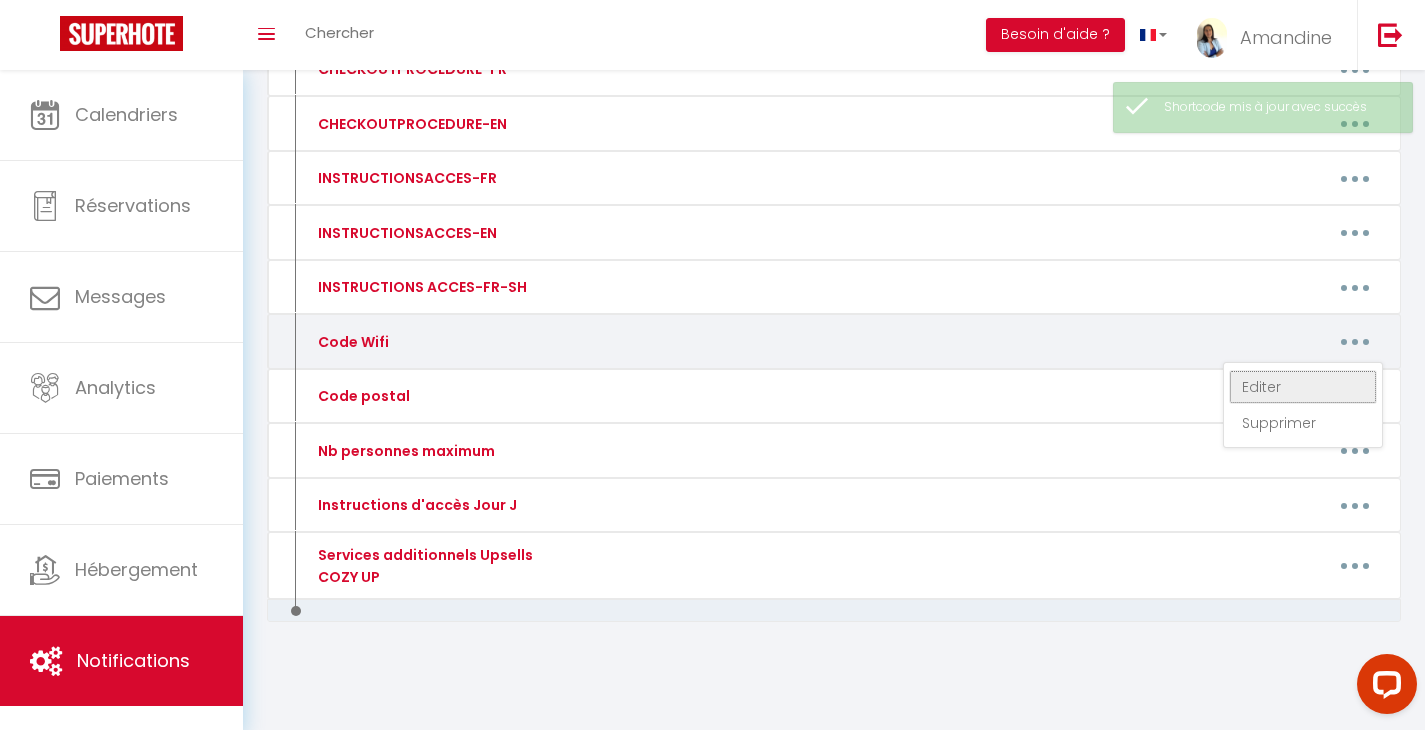 click on "Editer" at bounding box center (1303, 387) 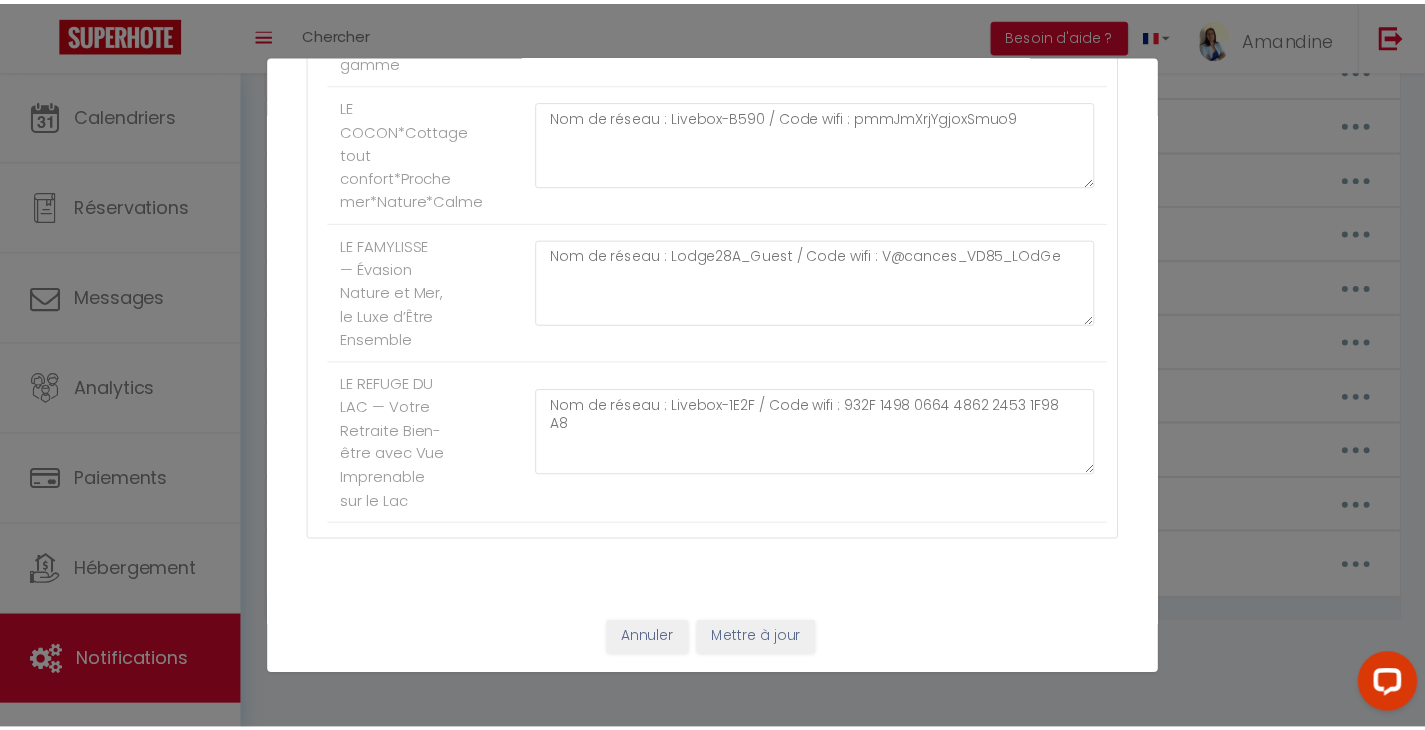 scroll, scrollTop: 783, scrollLeft: 0, axis: vertical 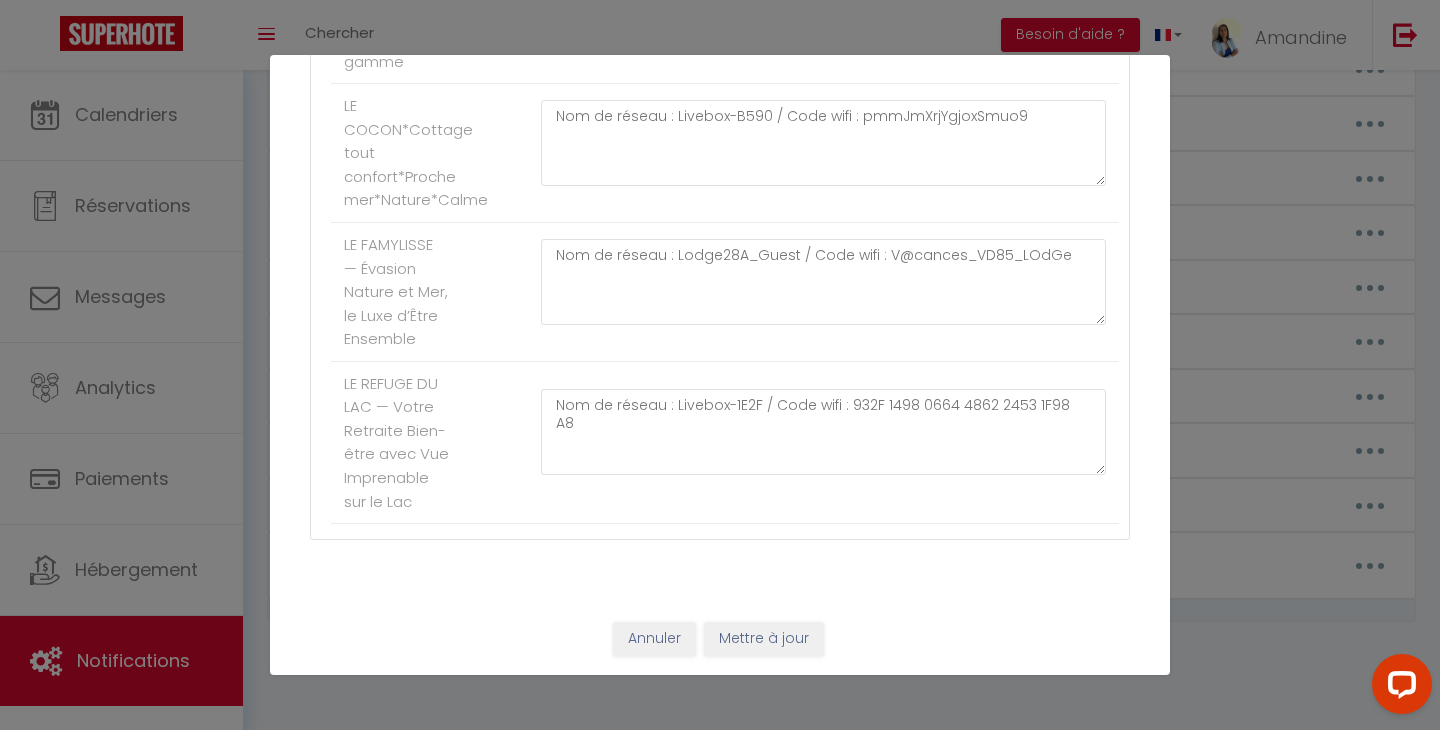 click on "Mettre à jour" at bounding box center [764, 639] 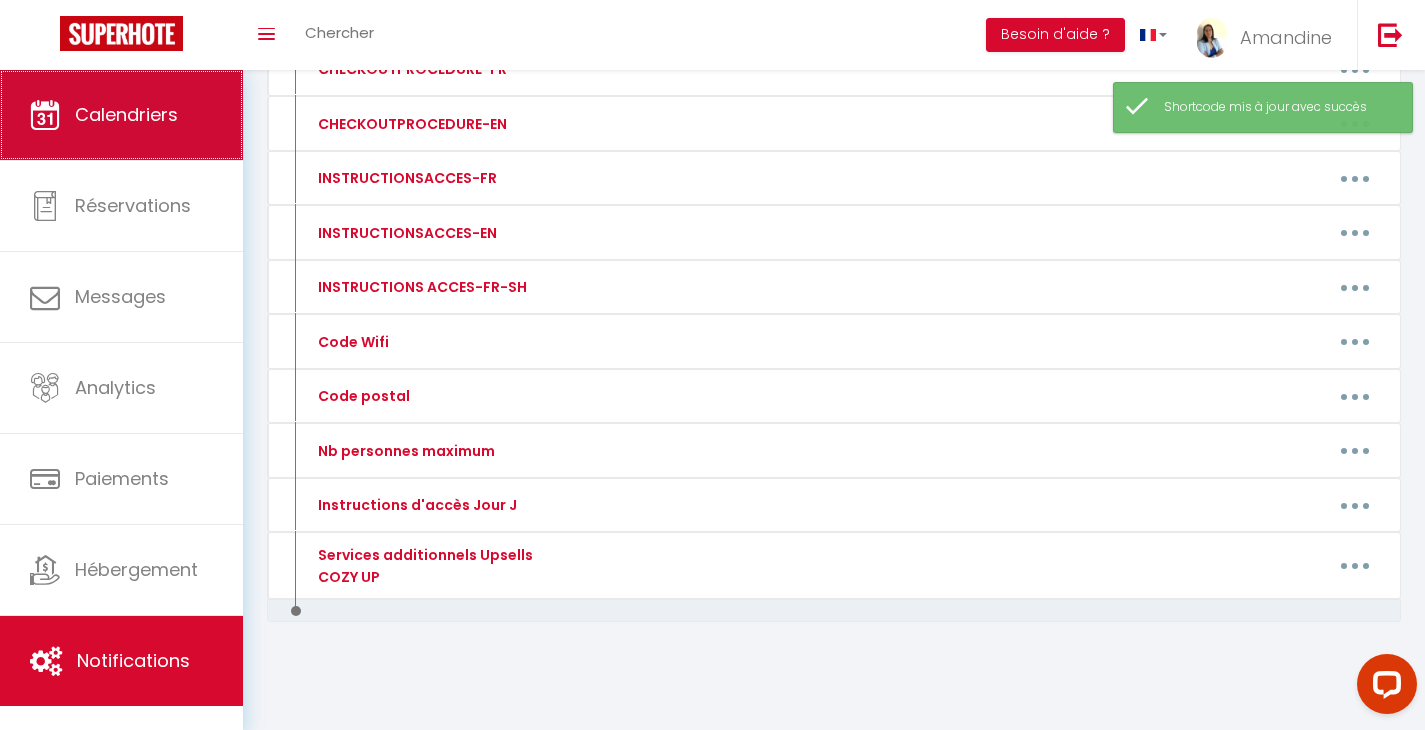 click on "Calendriers" at bounding box center (121, 115) 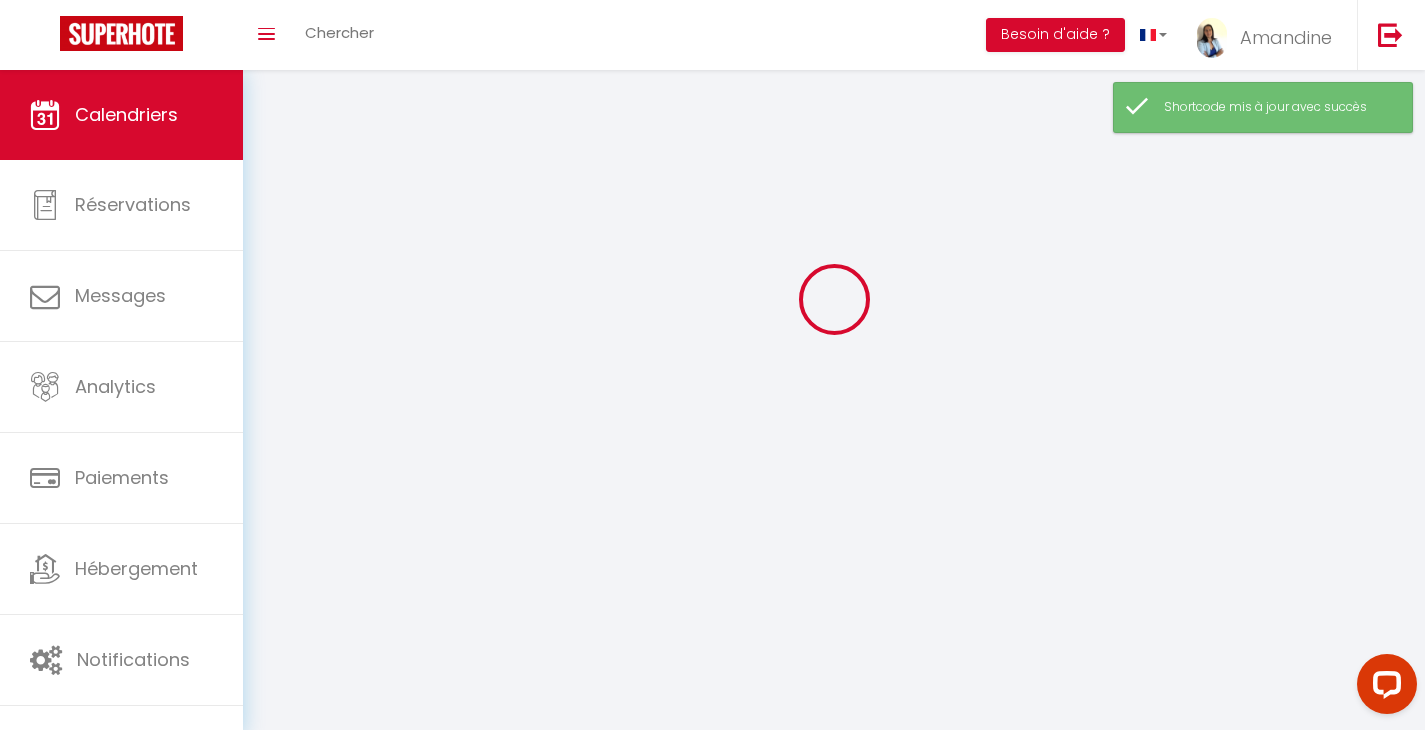 scroll, scrollTop: 0, scrollLeft: 0, axis: both 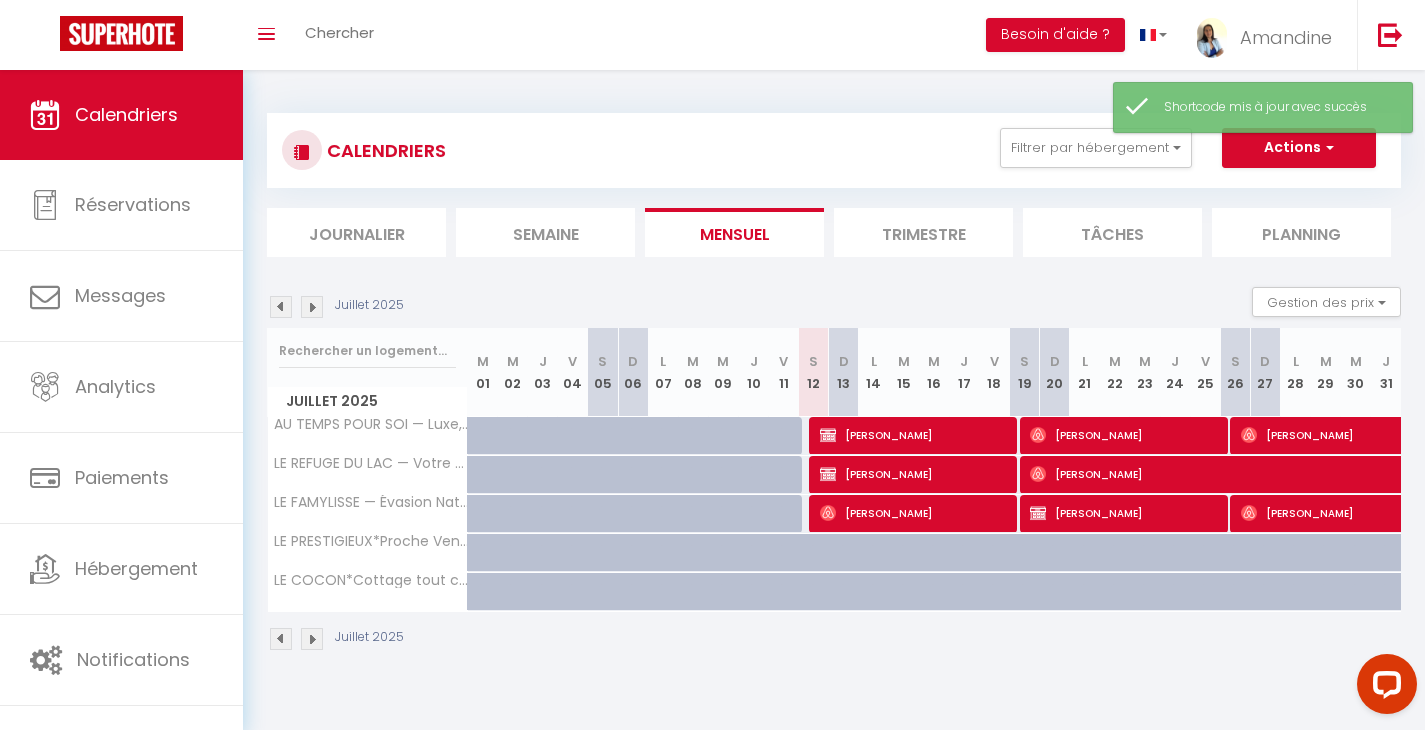 click on "[PERSON_NAME]" at bounding box center [915, 513] 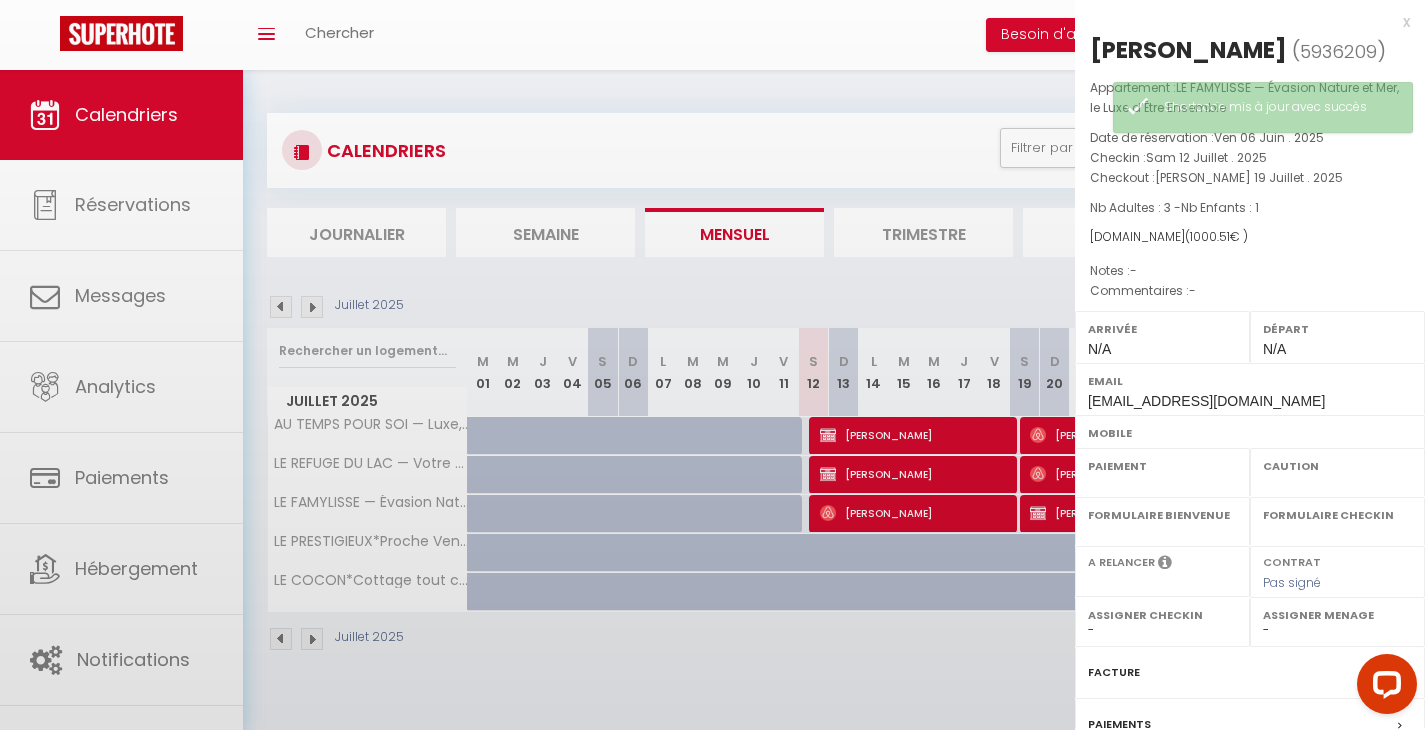 select on "OK" 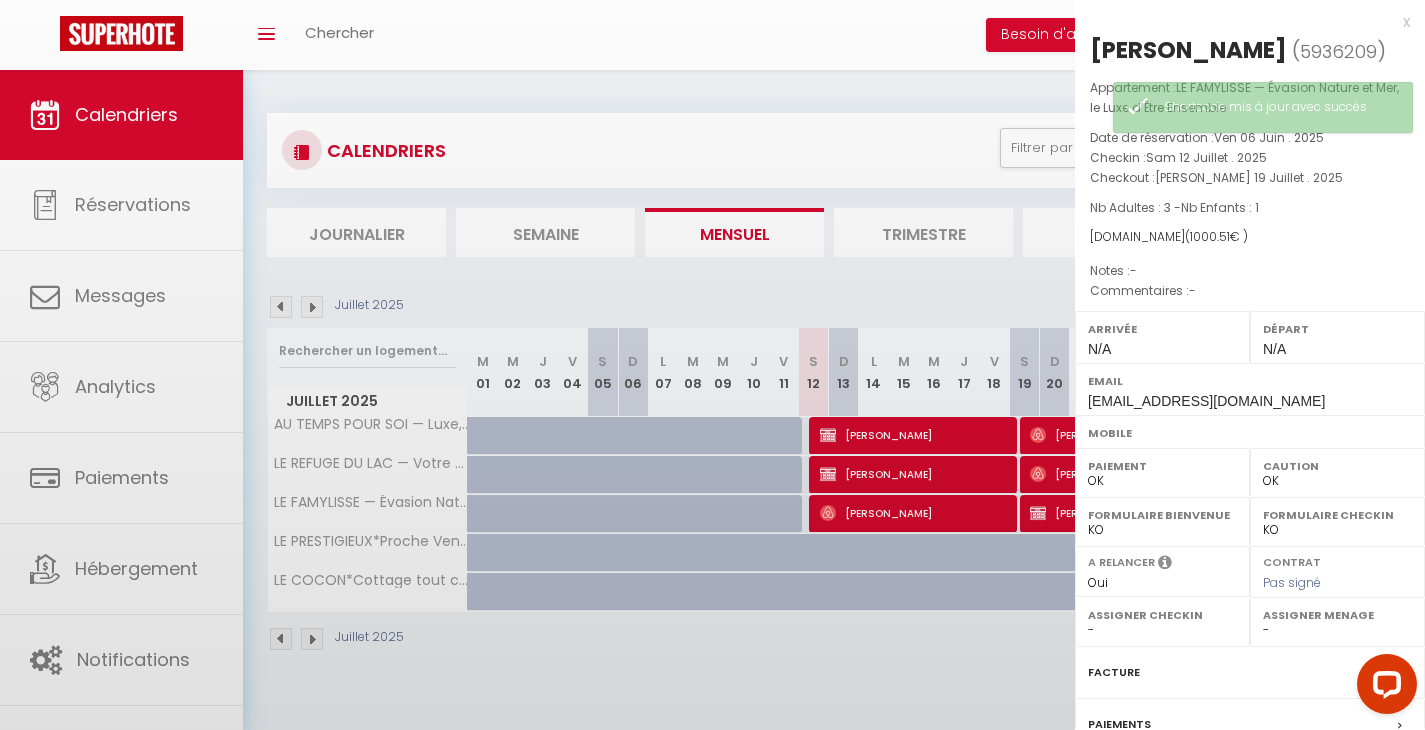 scroll, scrollTop: 0, scrollLeft: 0, axis: both 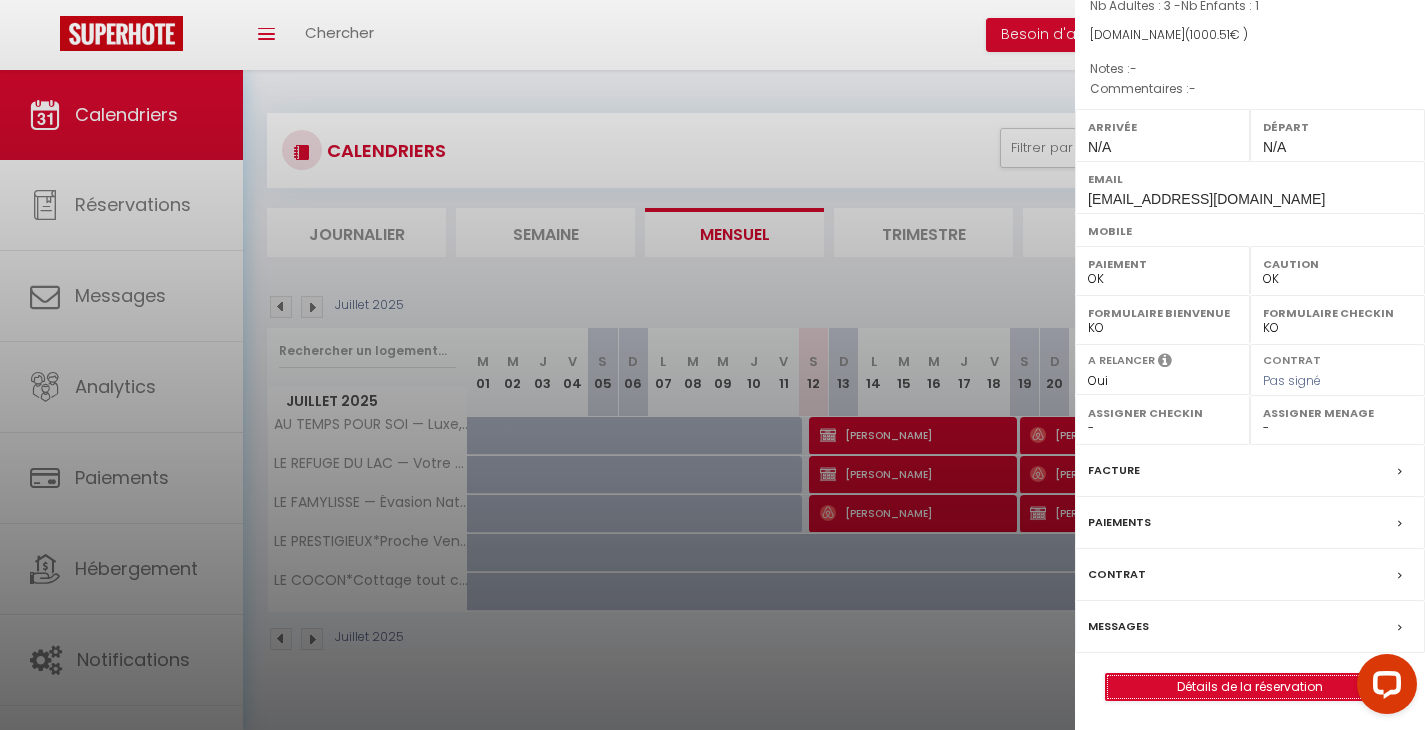 click on "Détails de la réservation" at bounding box center [1250, 687] 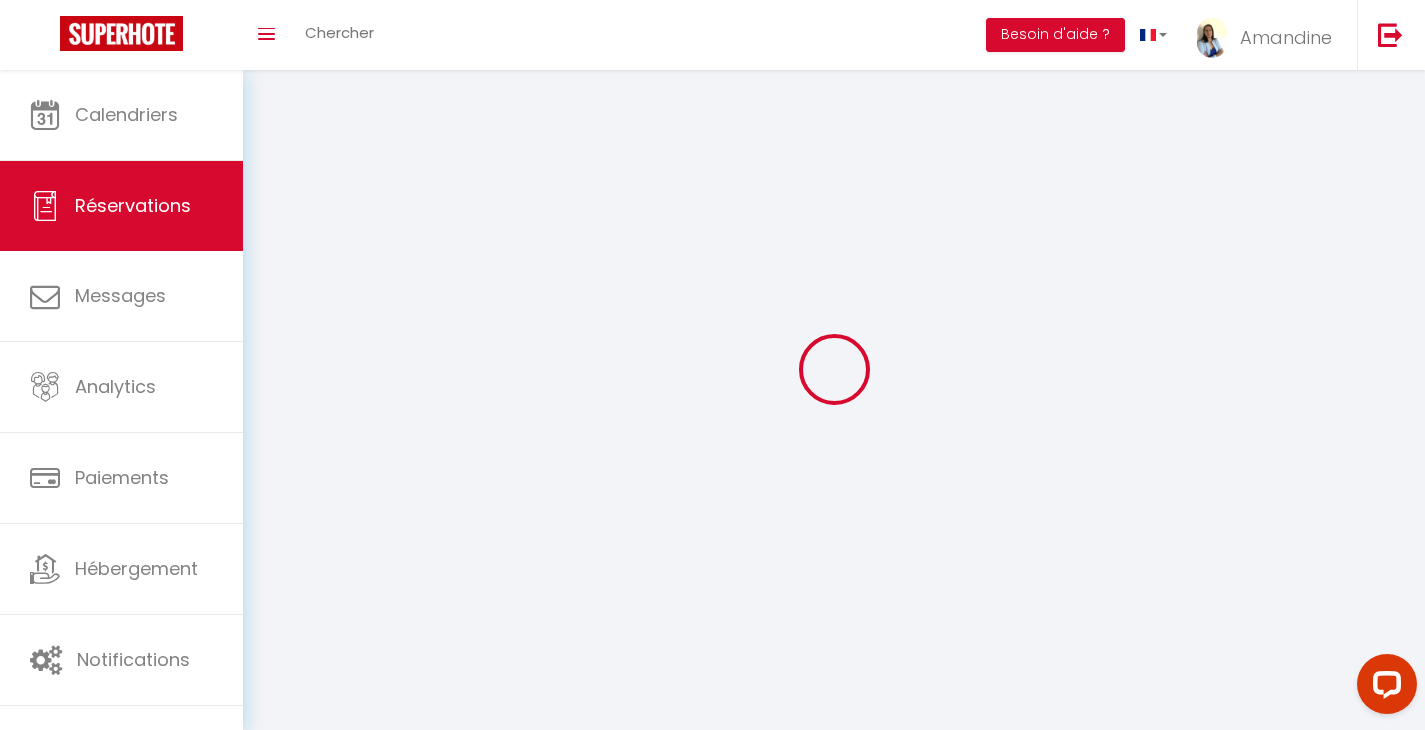 select 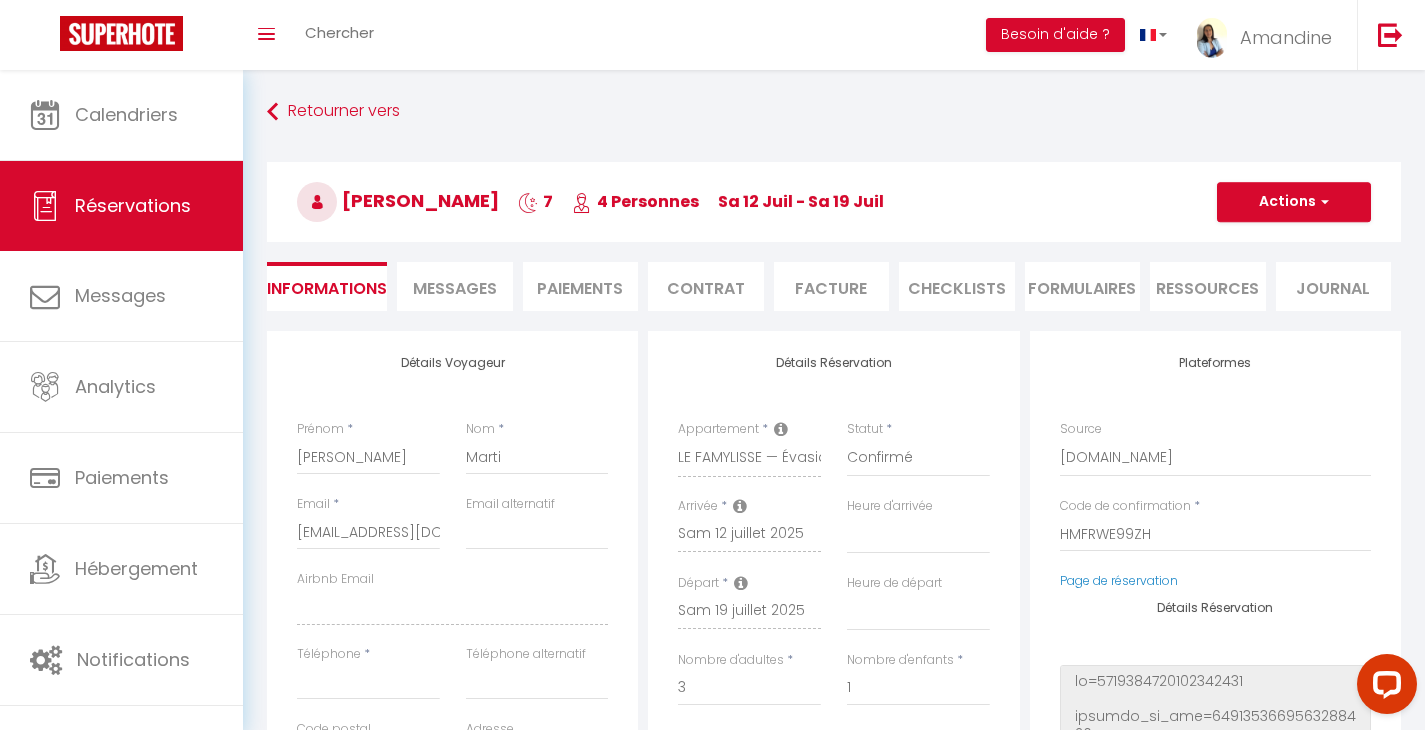 select 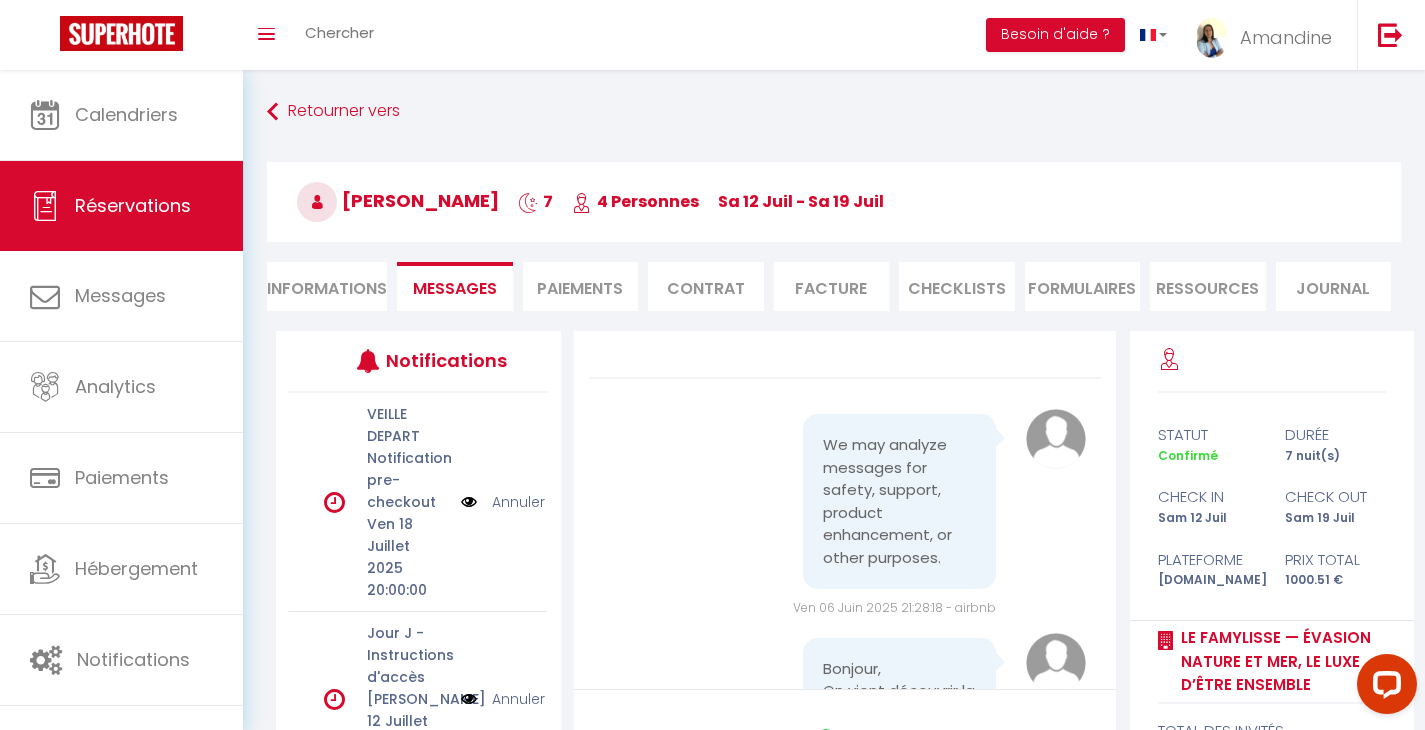 scroll, scrollTop: 108, scrollLeft: 0, axis: vertical 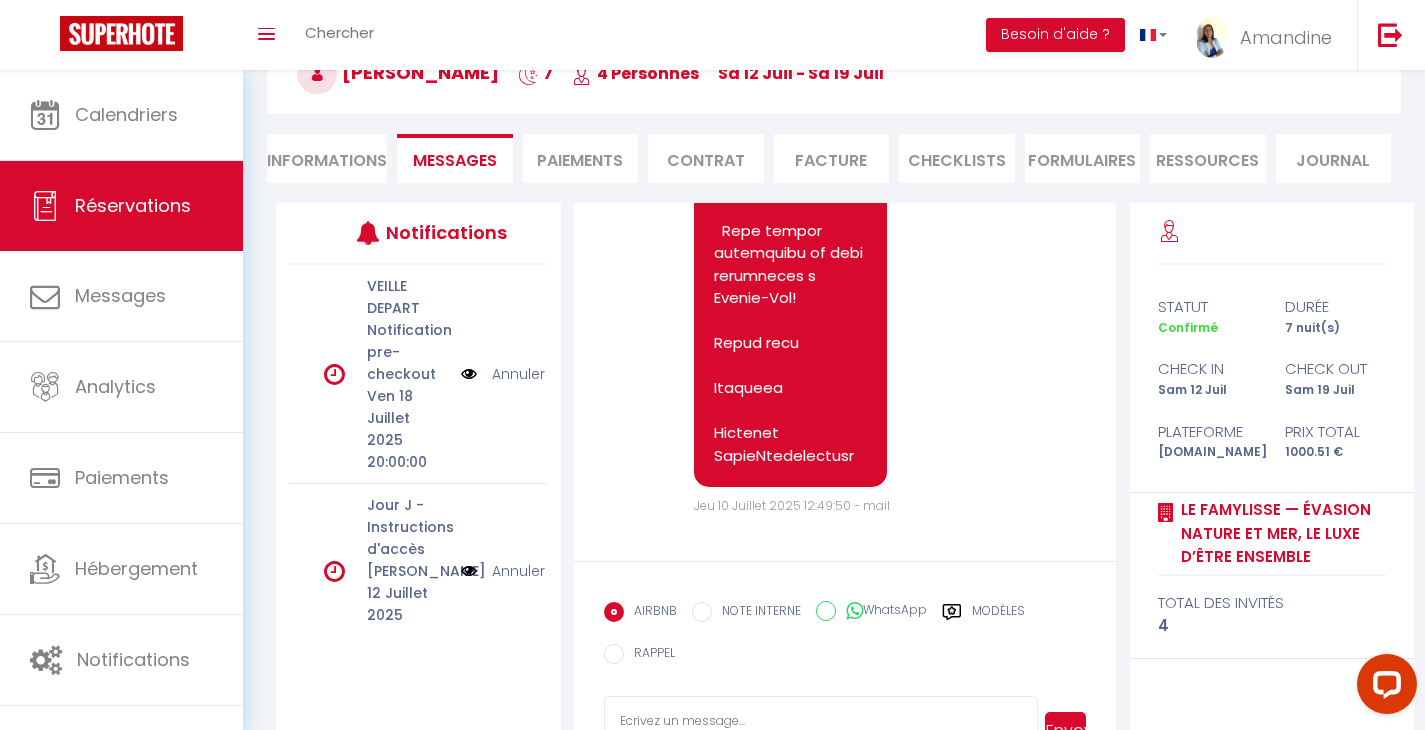 click at bounding box center [469, 571] 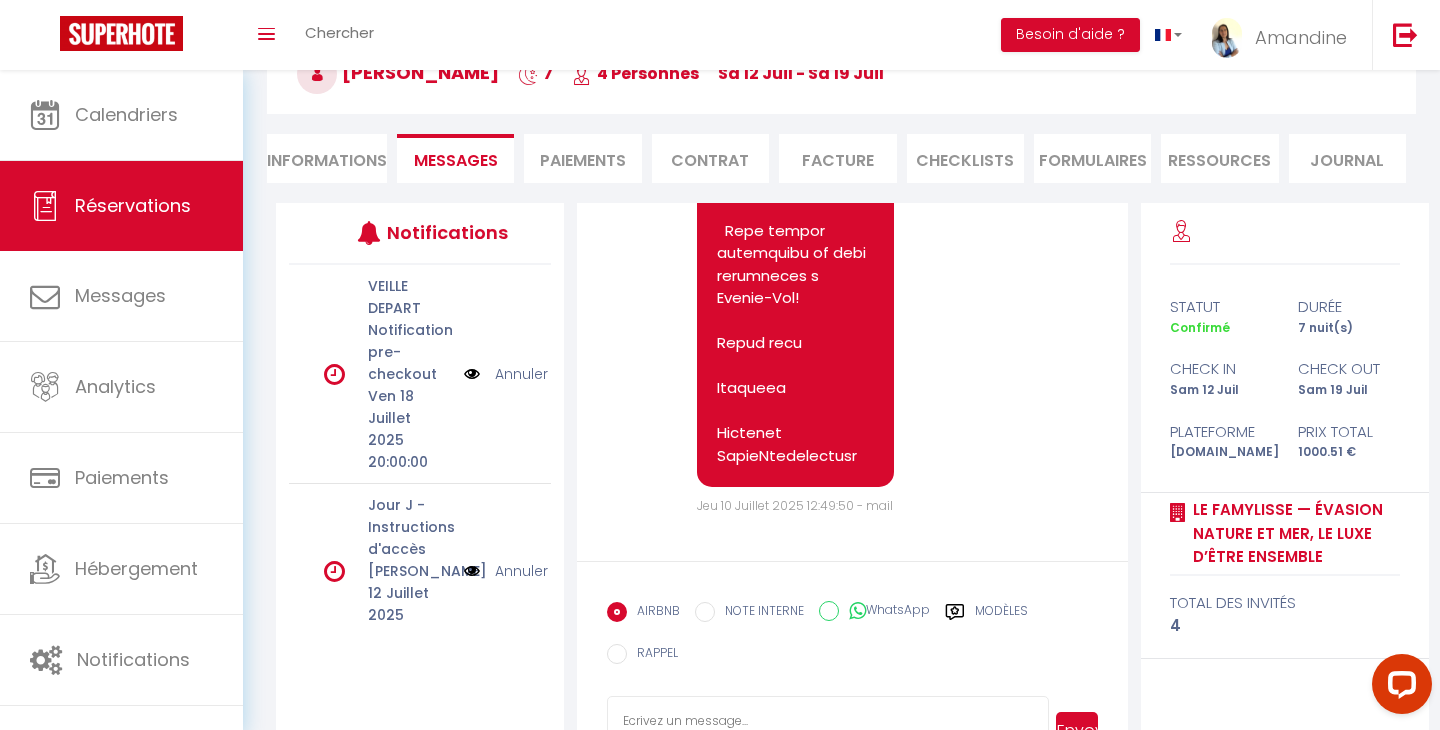 scroll, scrollTop: 17408, scrollLeft: 0, axis: vertical 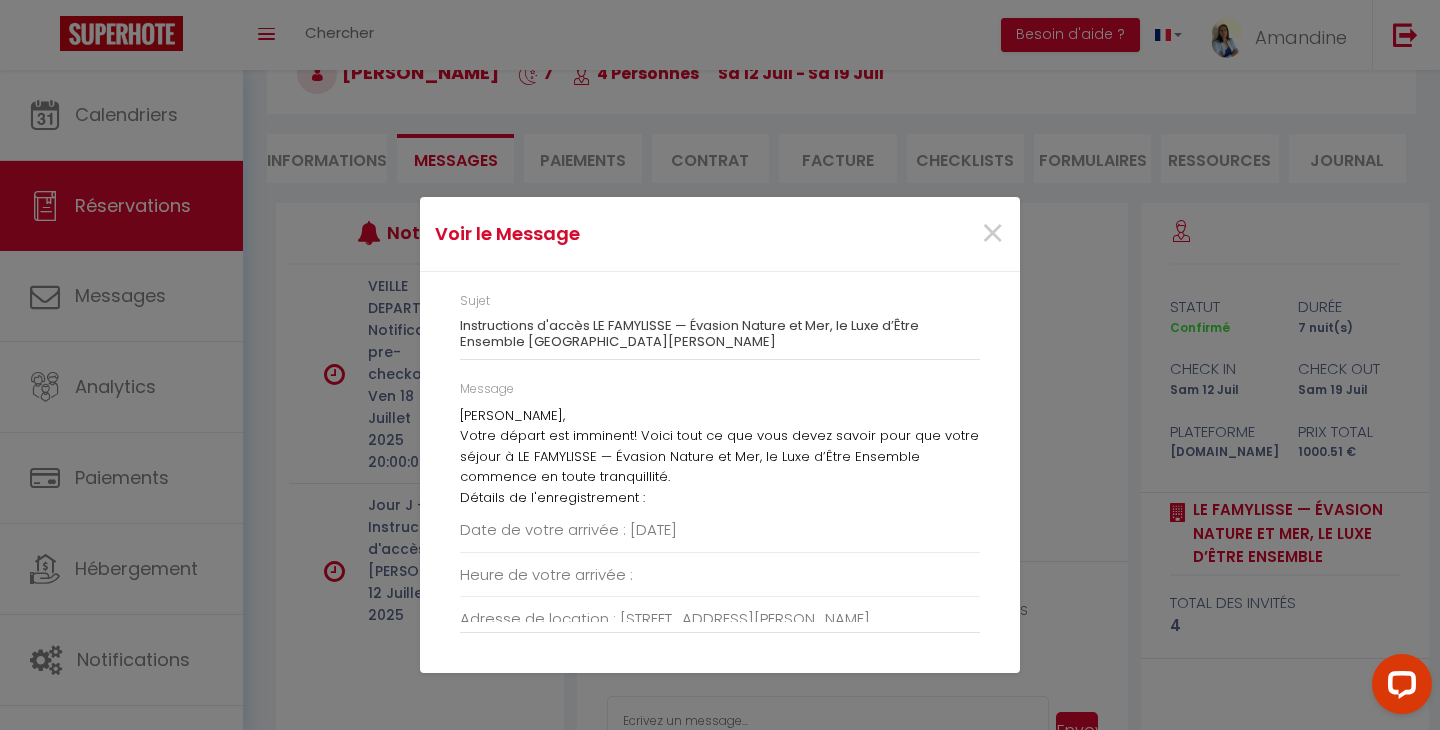 click on "[PERSON_NAME]," at bounding box center [720, 416] 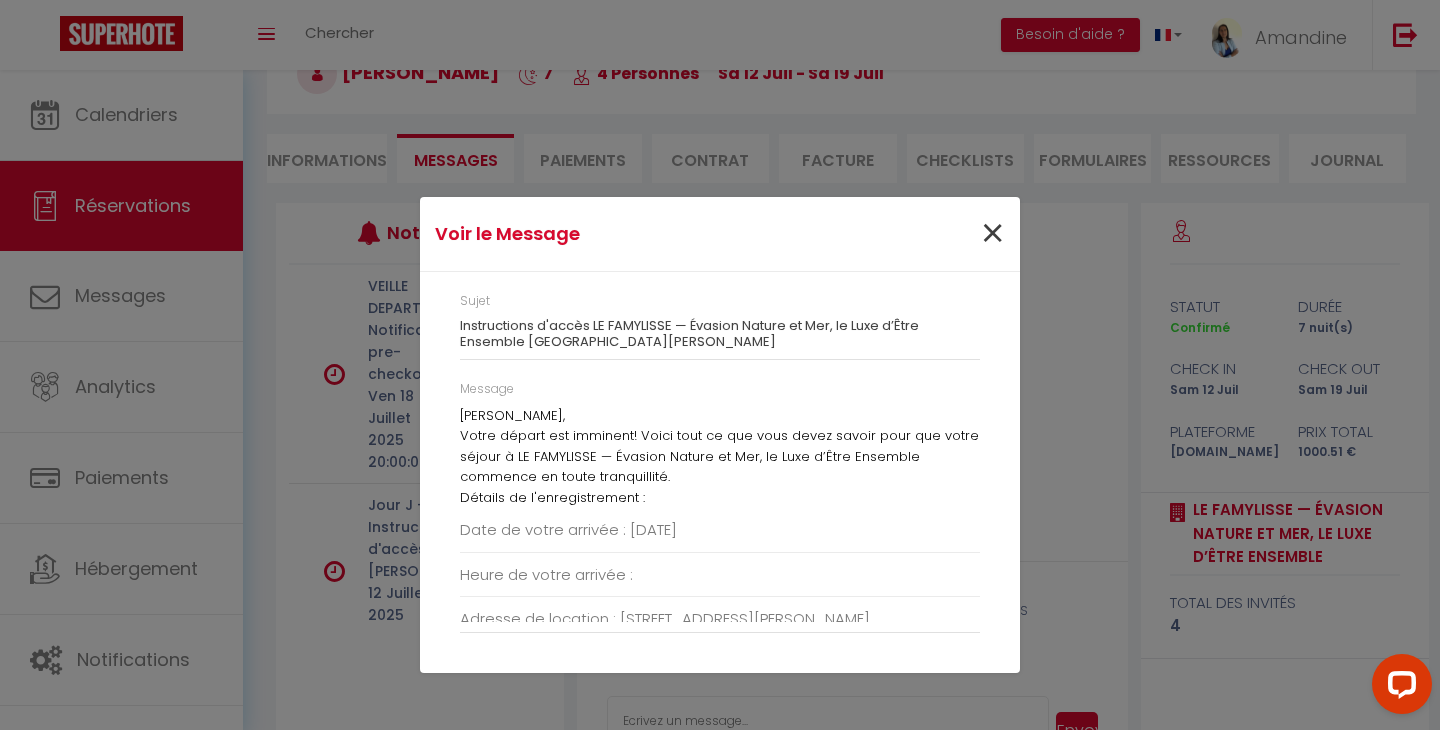 click on "×" at bounding box center [992, 234] 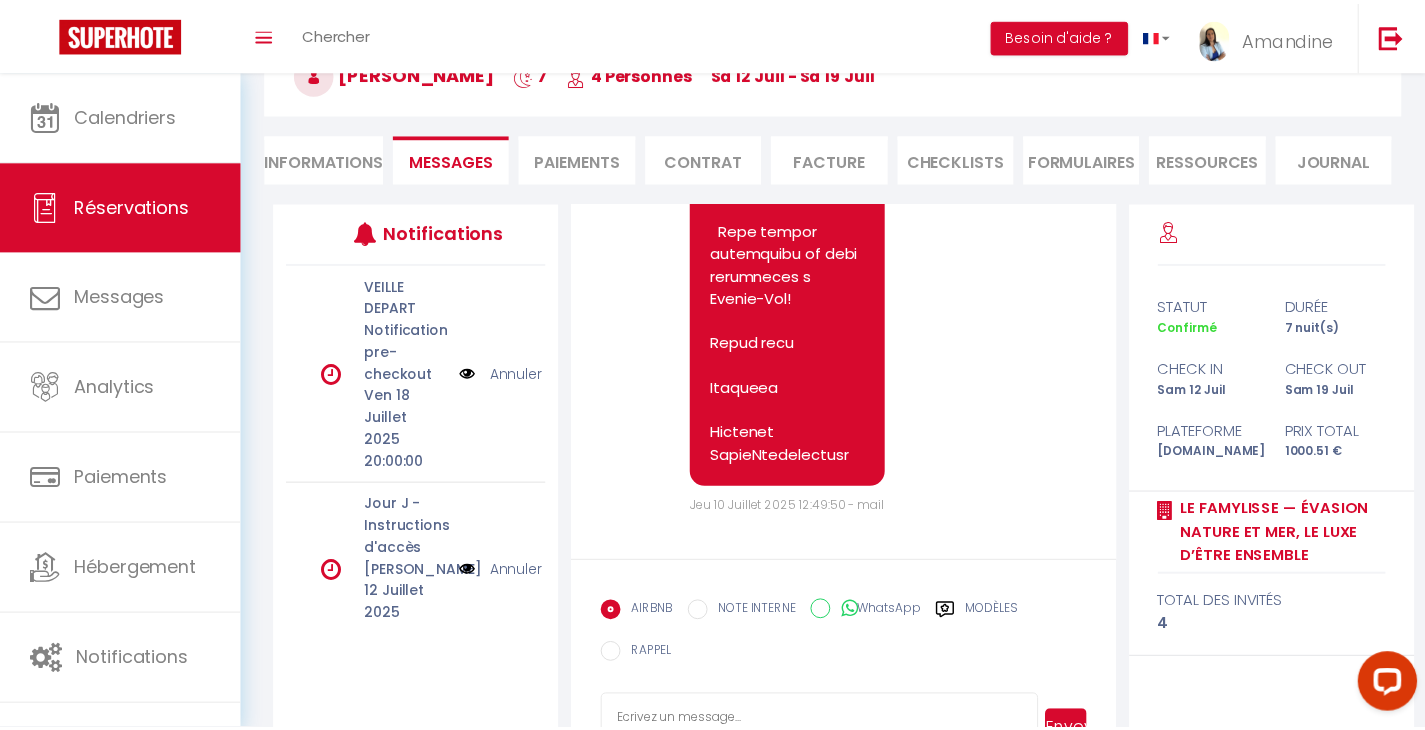 scroll, scrollTop: 17543, scrollLeft: 0, axis: vertical 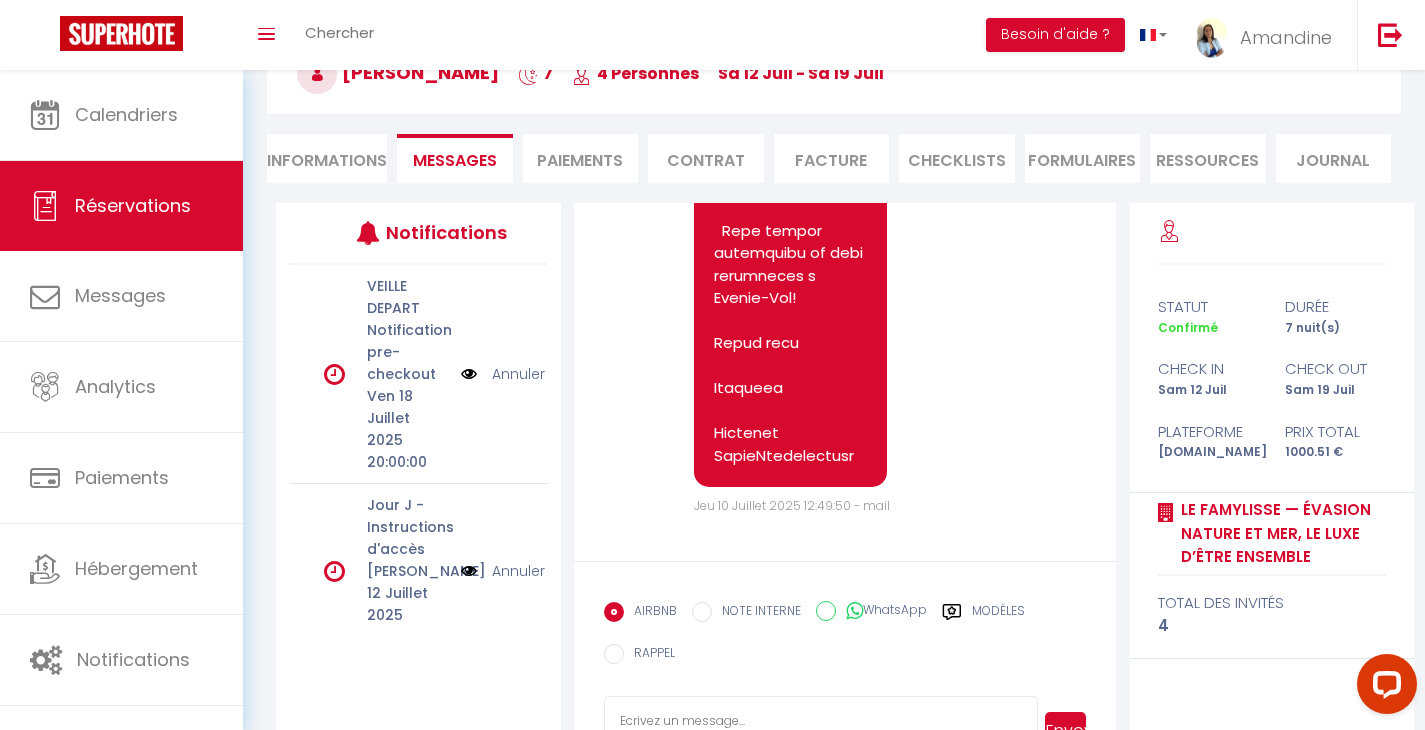 click at bounding box center (469, 571) 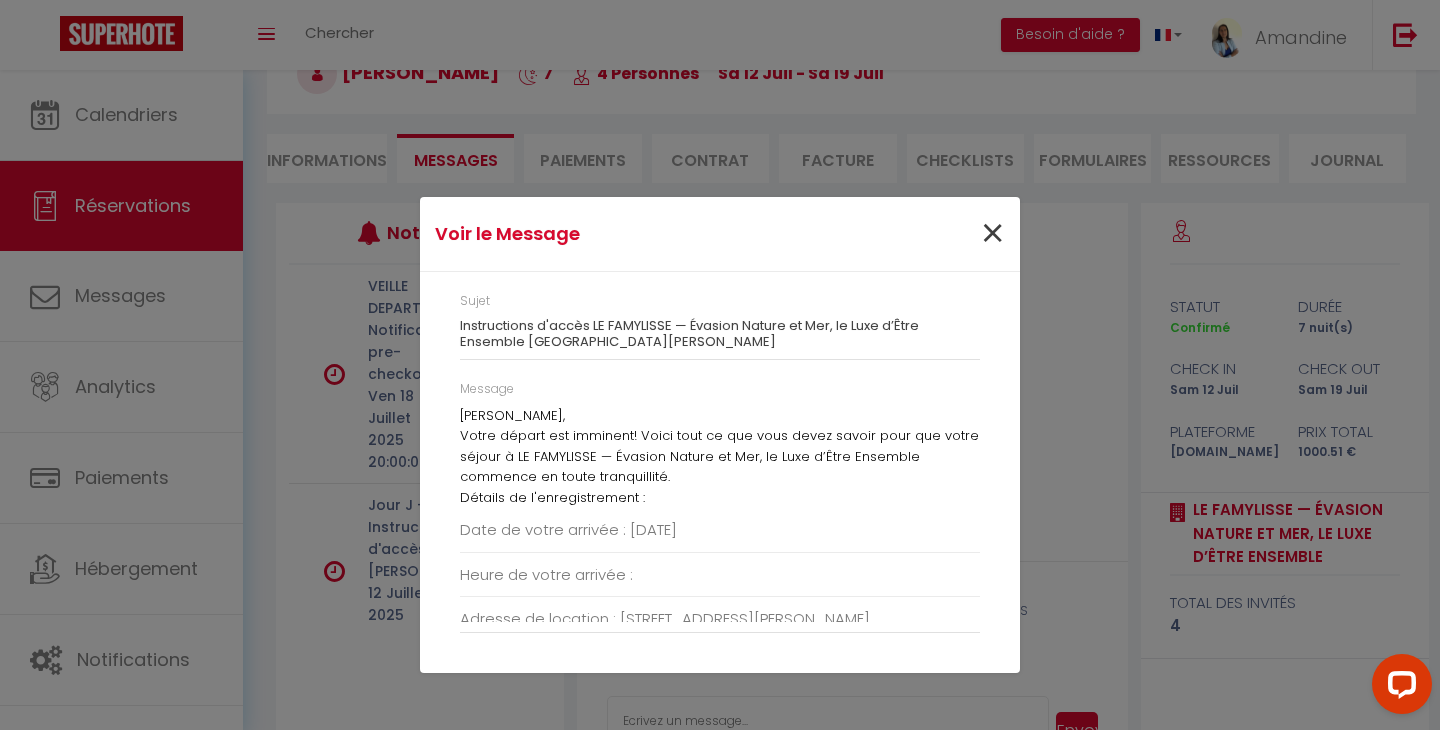 click on "×" at bounding box center (992, 234) 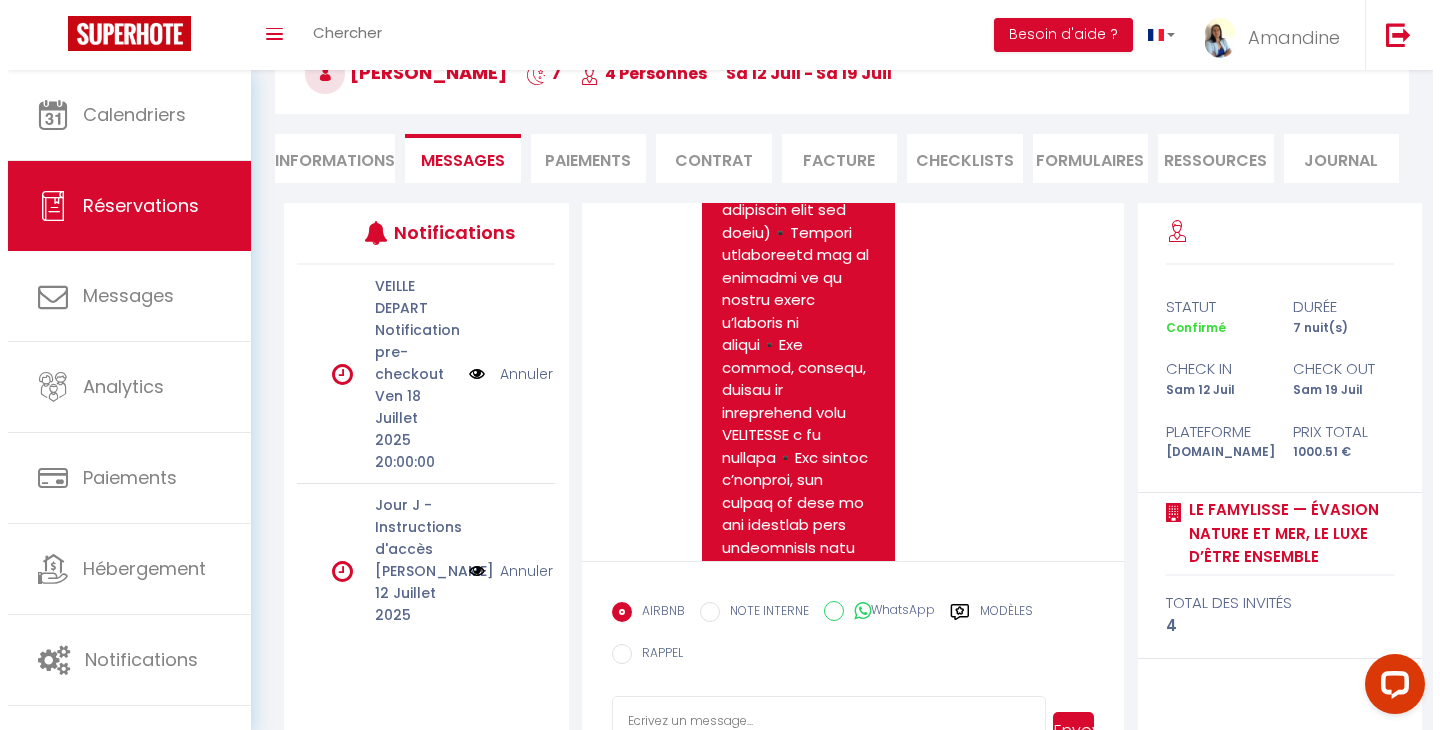 scroll, scrollTop: 16535, scrollLeft: 0, axis: vertical 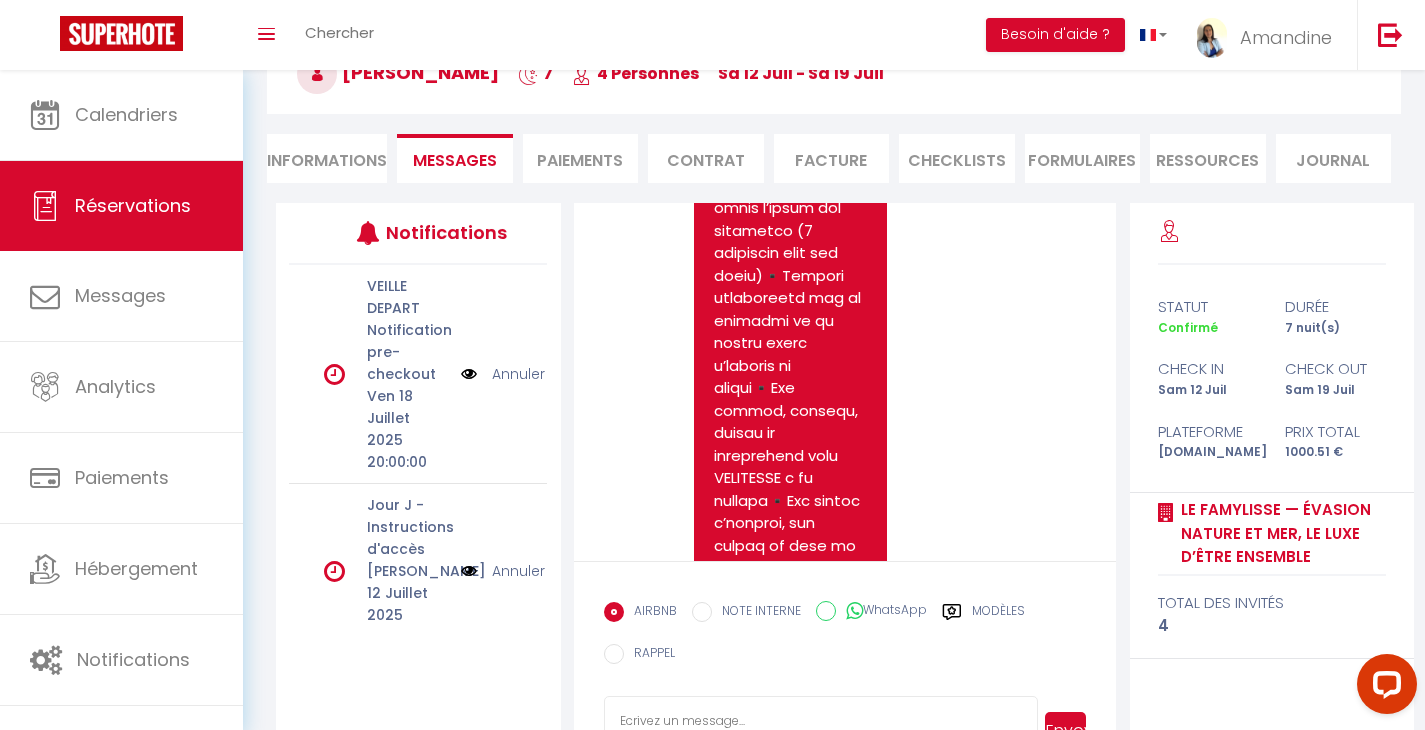 click at bounding box center [469, 571] 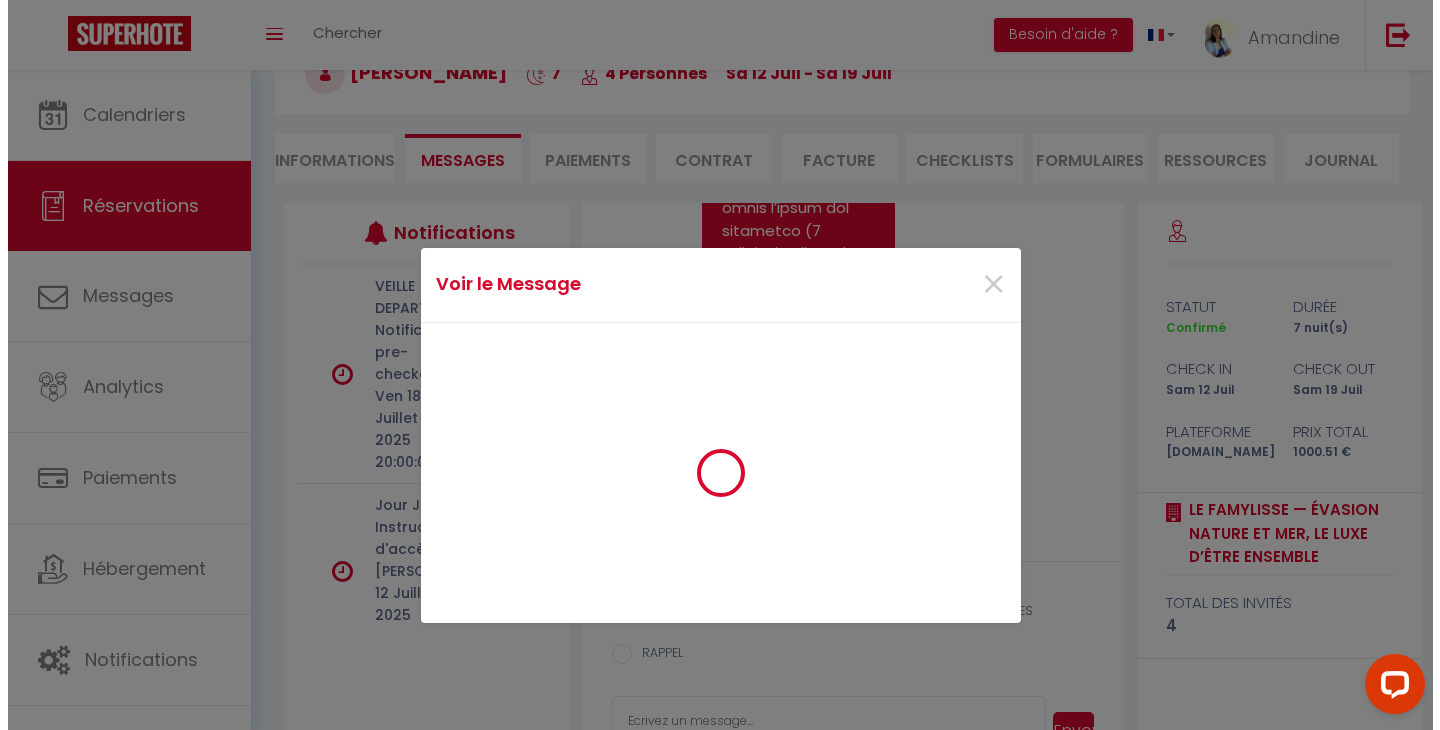 scroll, scrollTop: 16400, scrollLeft: 0, axis: vertical 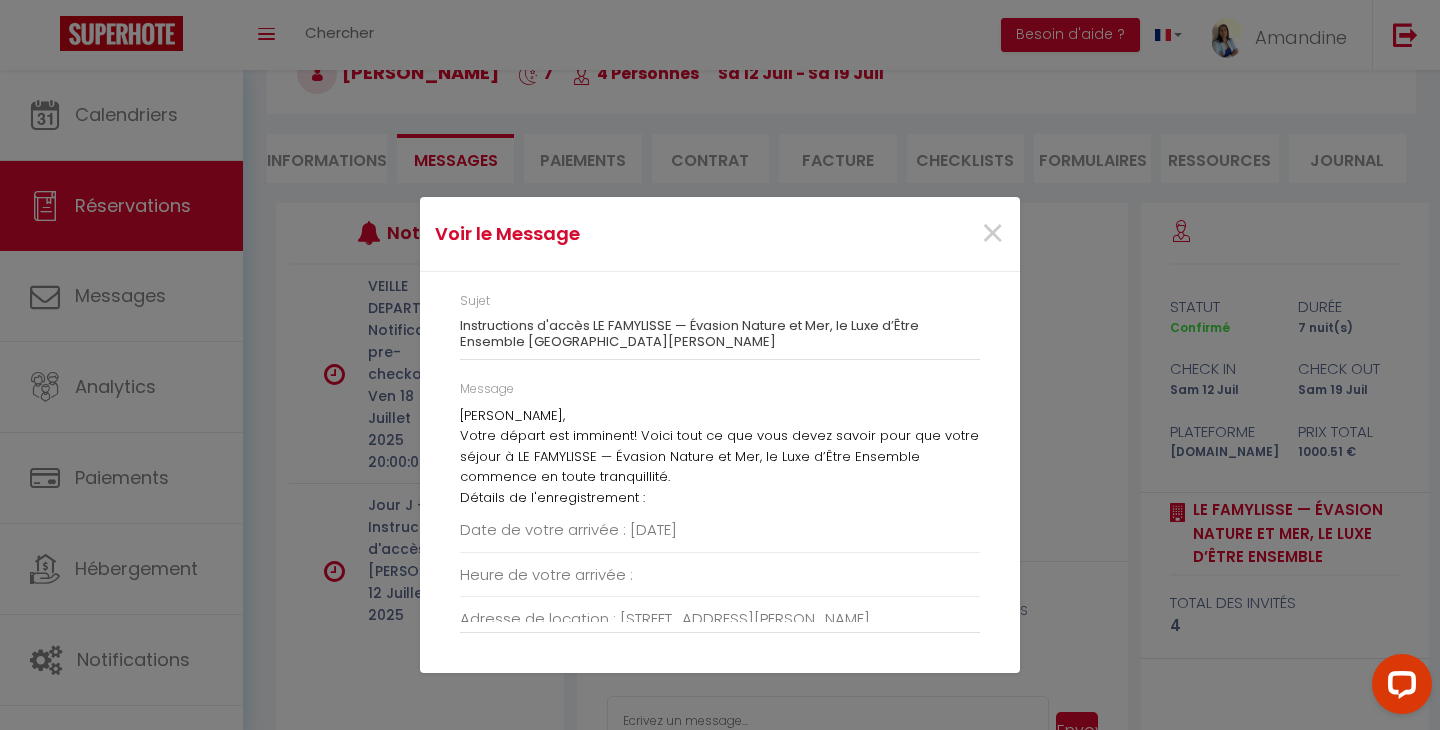 click on "[PERSON_NAME]," at bounding box center (720, 416) 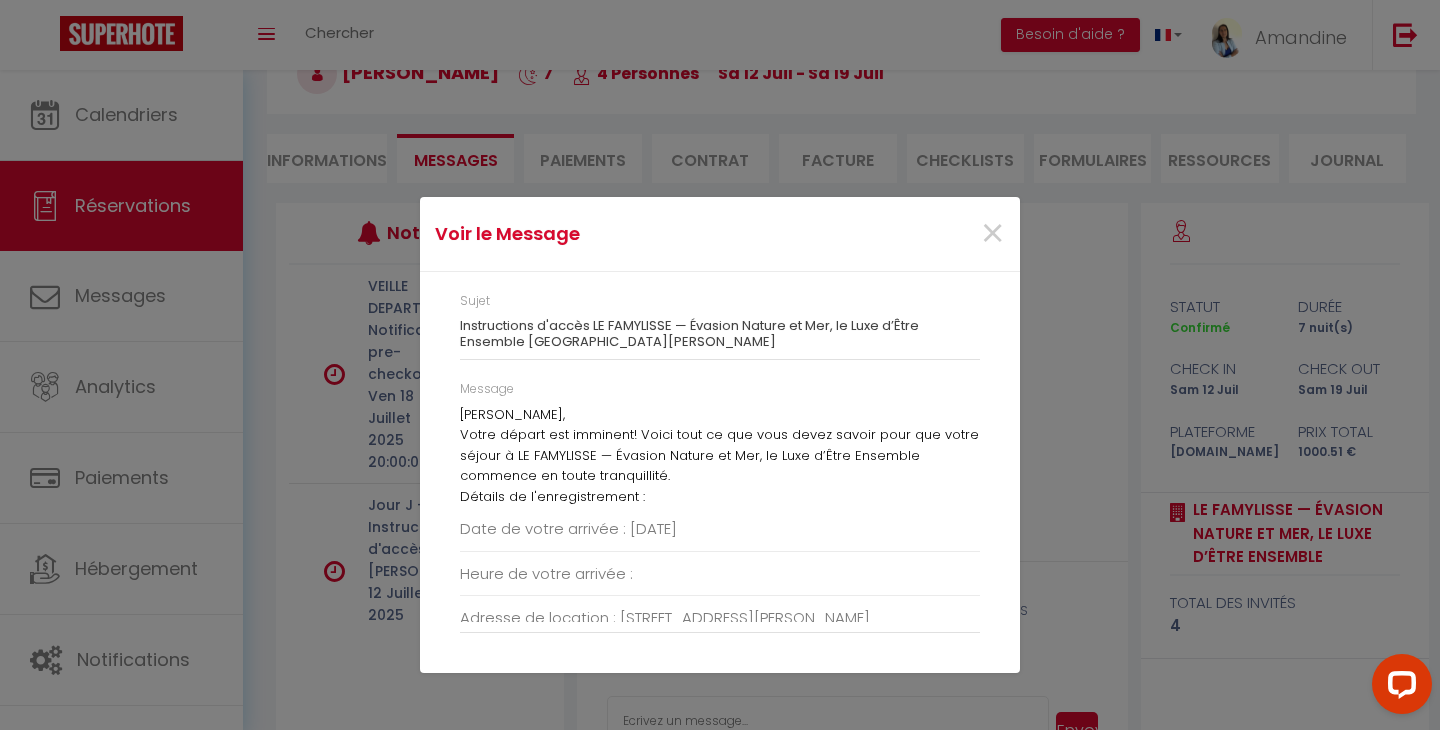 scroll, scrollTop: 0, scrollLeft: 0, axis: both 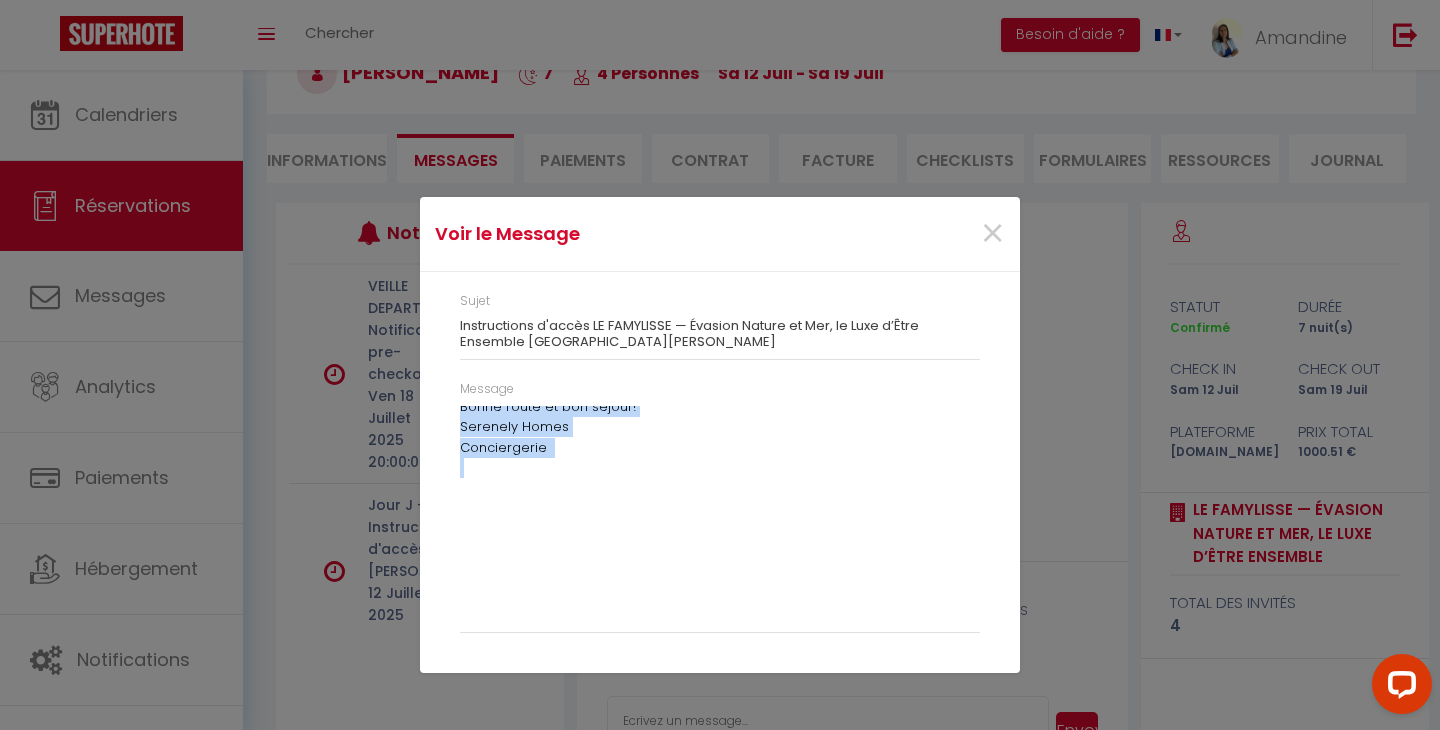 drag, startPoint x: 461, startPoint y: 419, endPoint x: 552, endPoint y: 465, distance: 101.96568 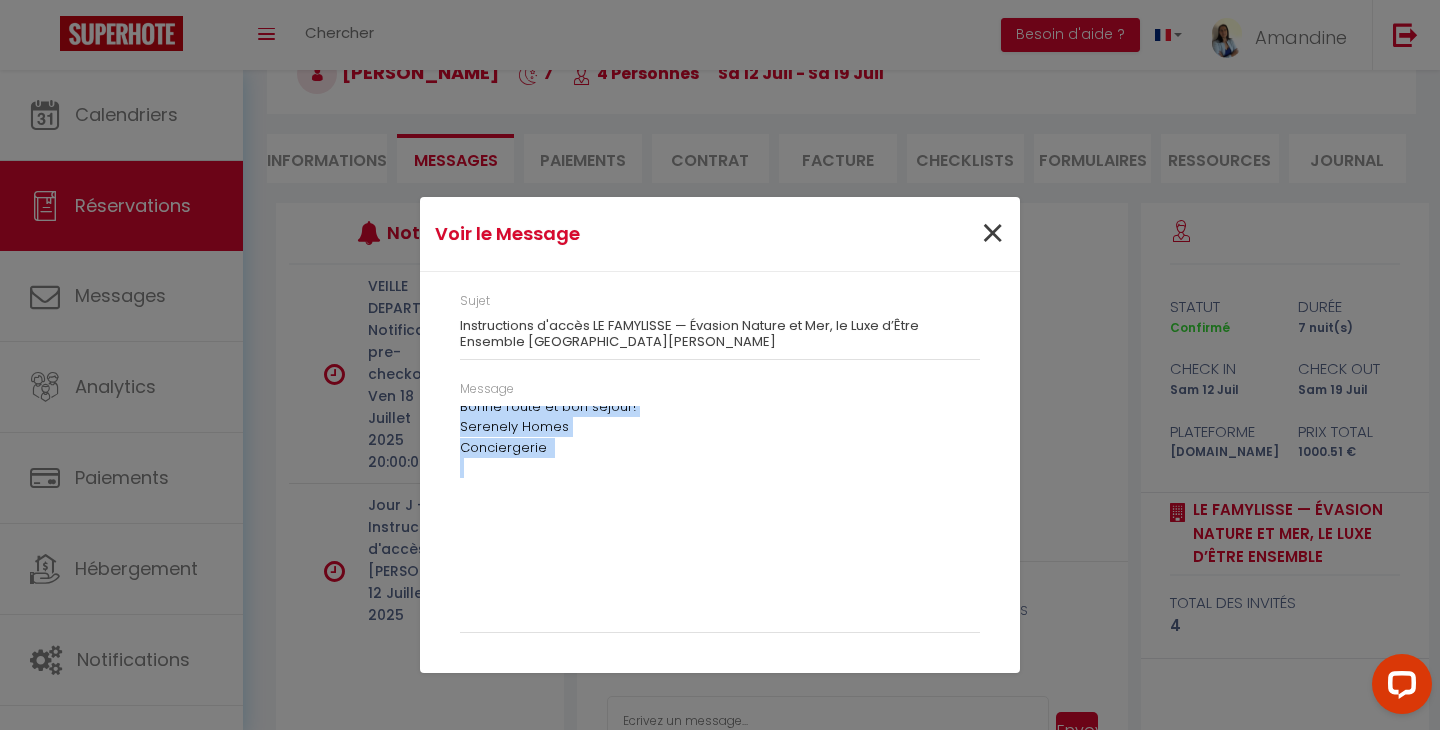 click on "×" at bounding box center (992, 234) 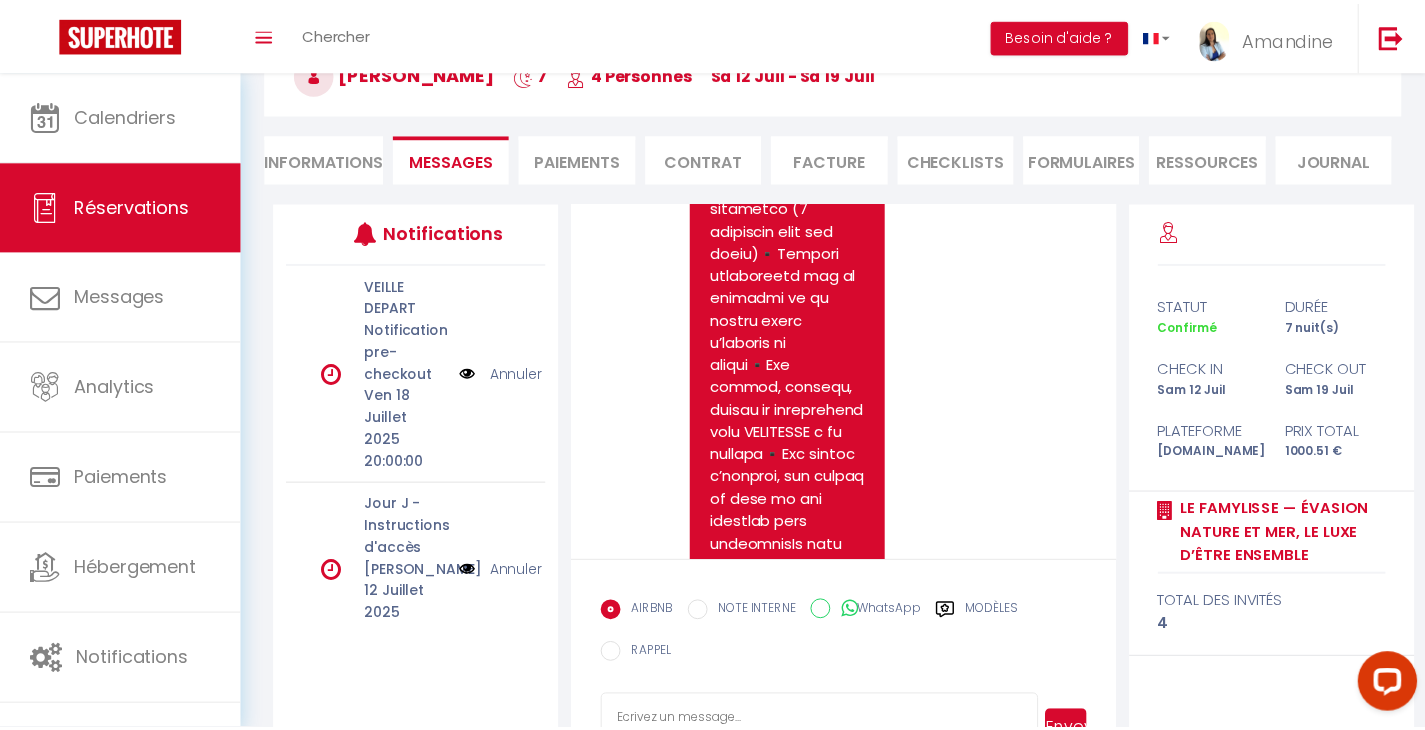 scroll, scrollTop: 16535, scrollLeft: 0, axis: vertical 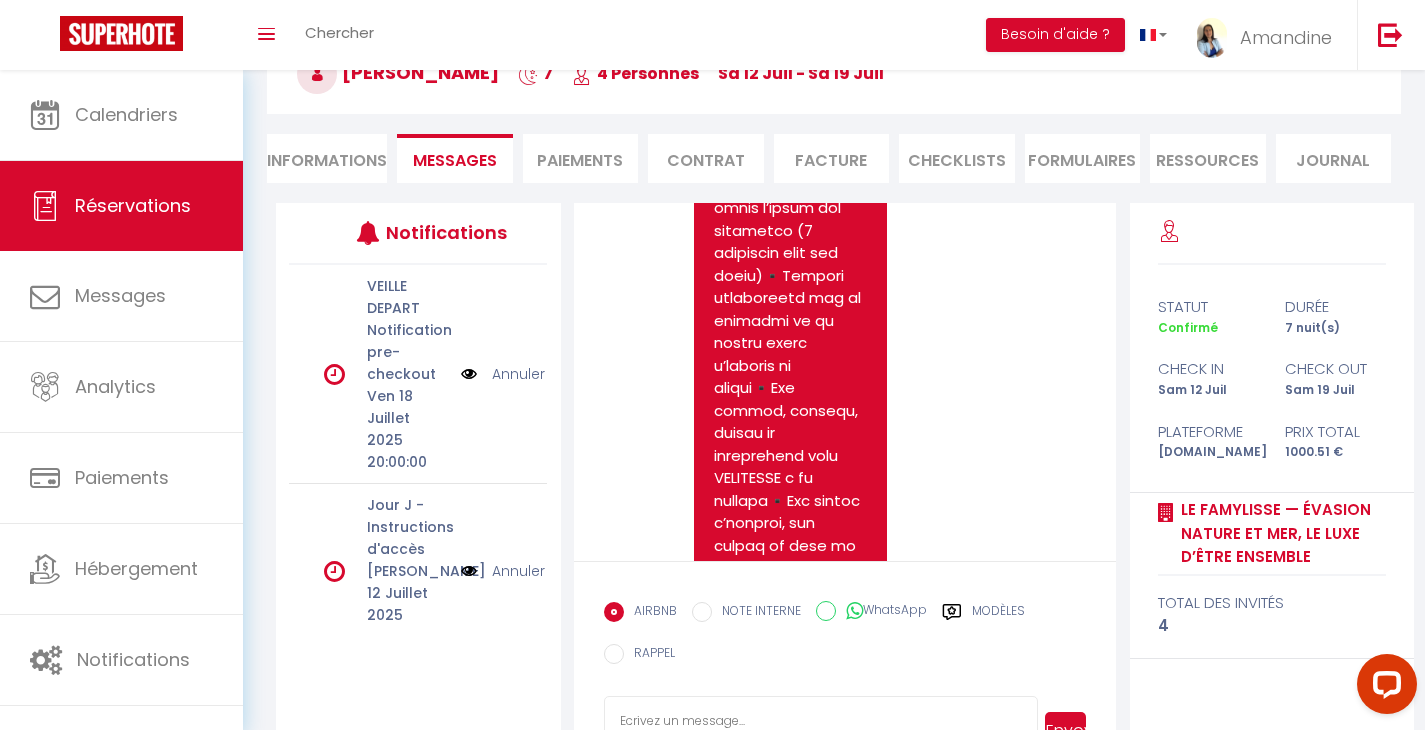 click on "Annuler" at bounding box center (518, 571) 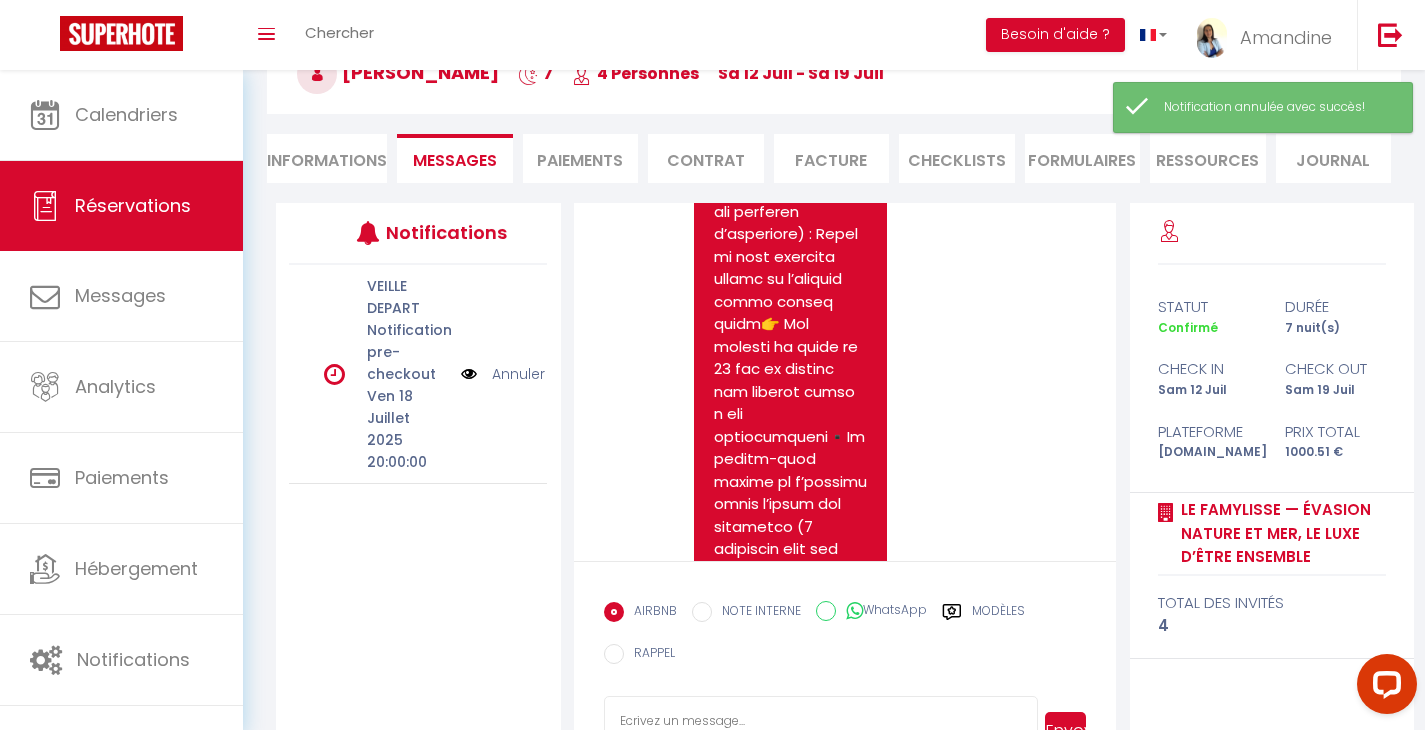 scroll, scrollTop: 16229, scrollLeft: 0, axis: vertical 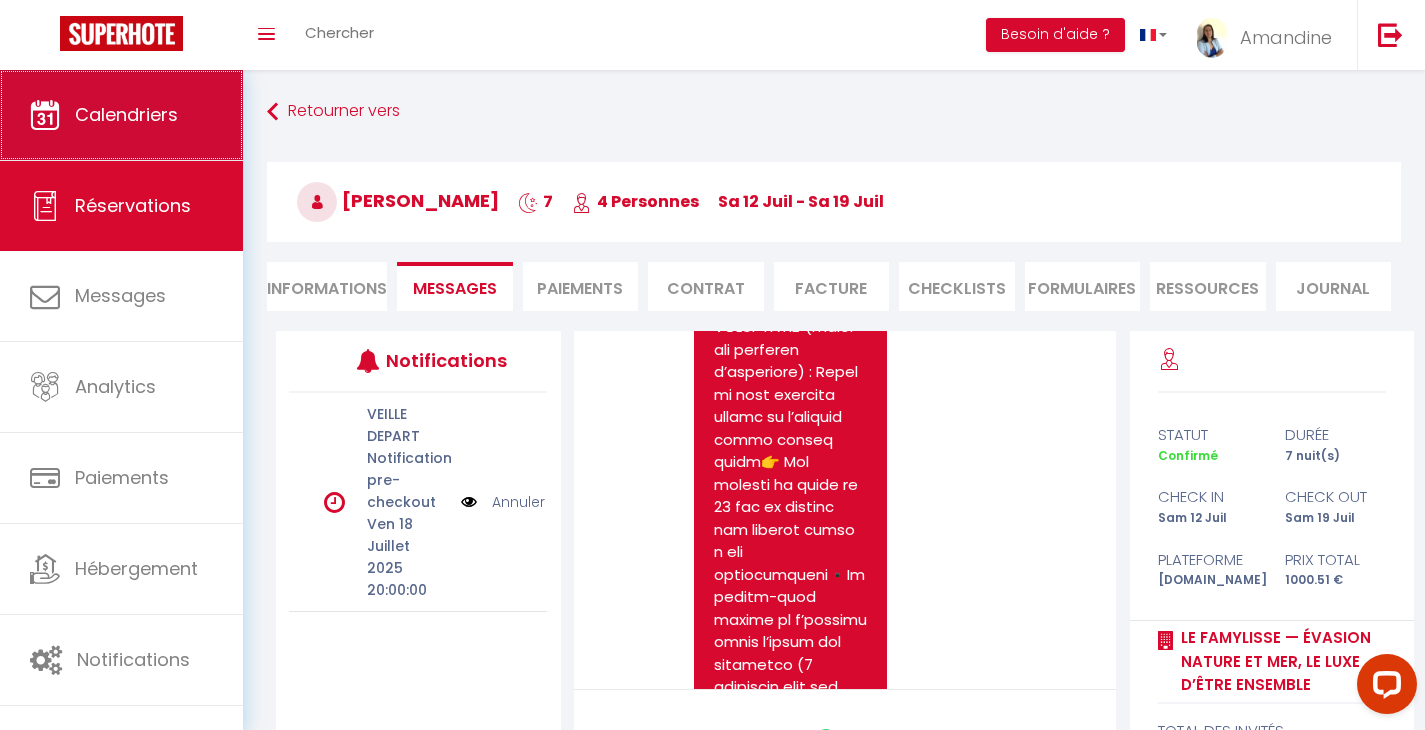 click on "Calendriers" at bounding box center (126, 114) 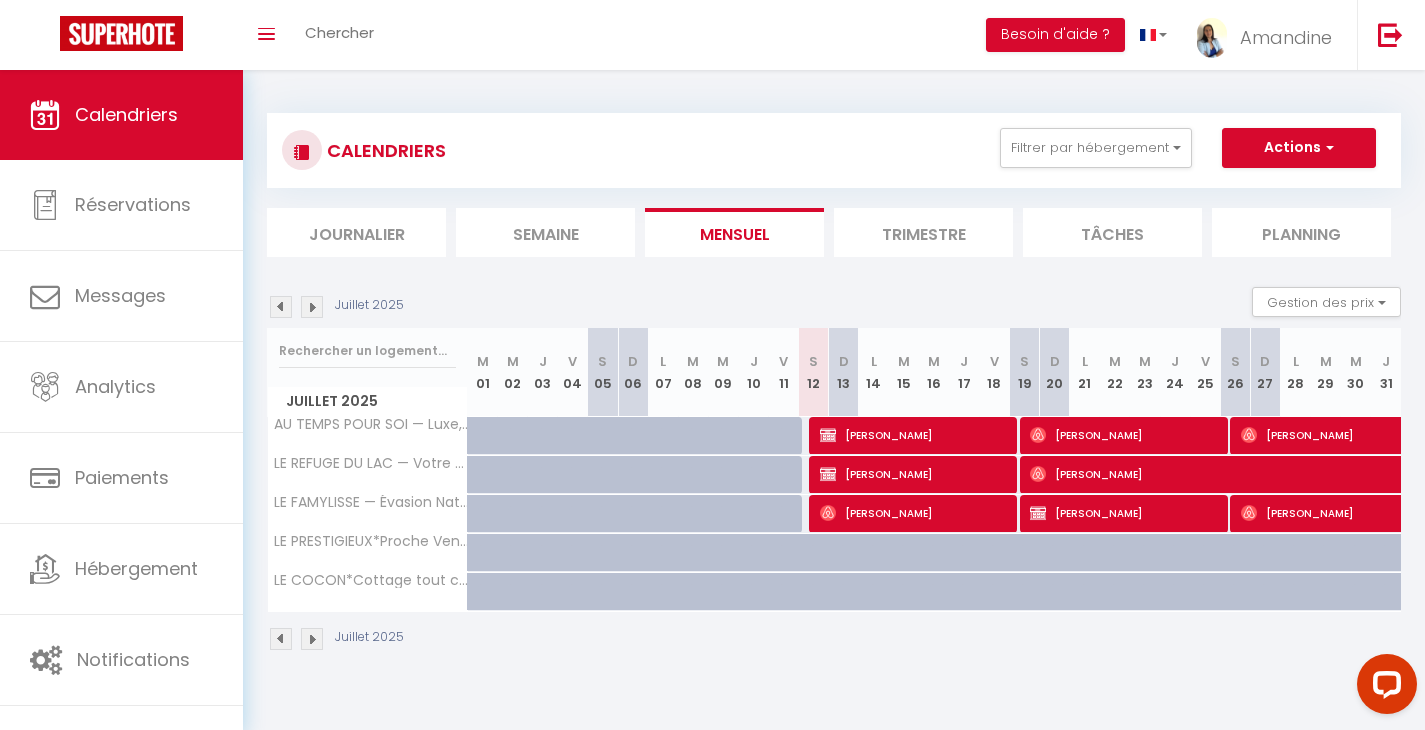 click on "[PERSON_NAME]" at bounding box center (915, 435) 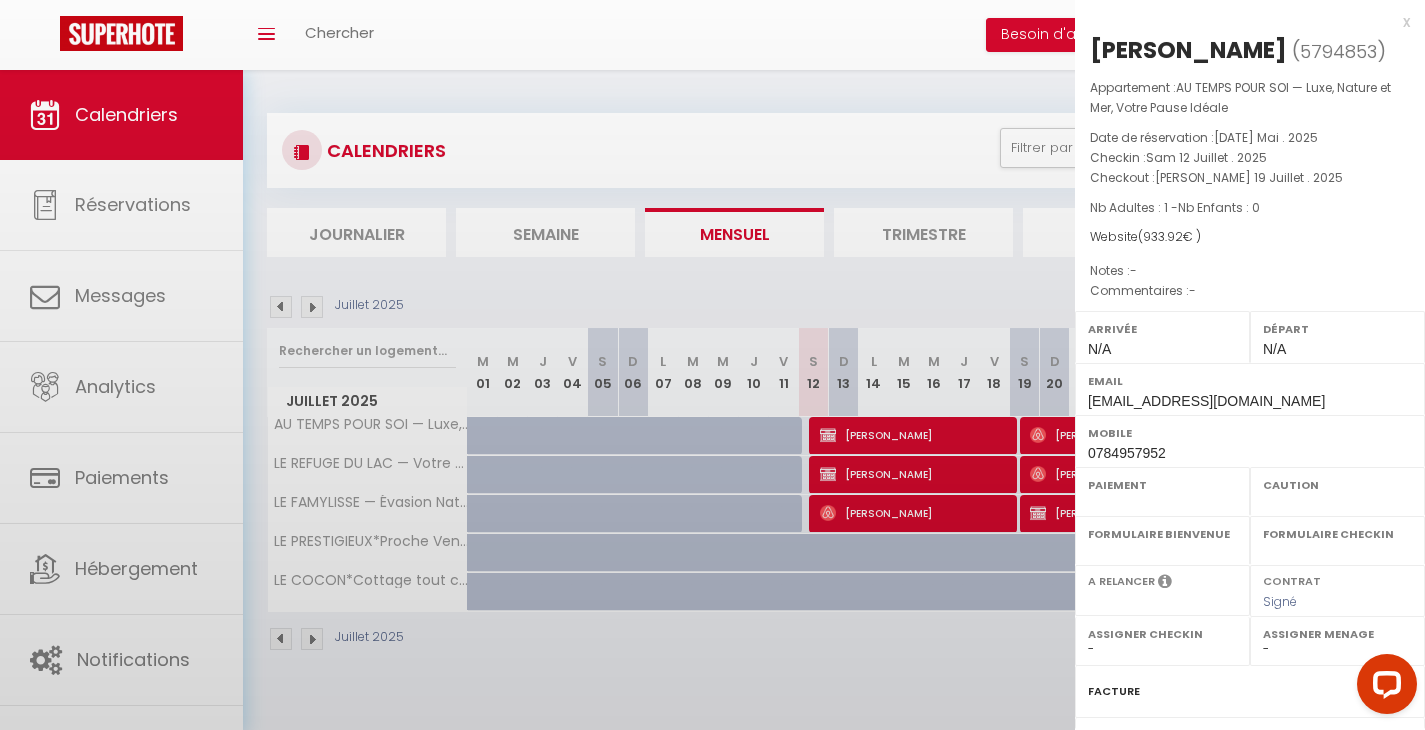 select on "OK" 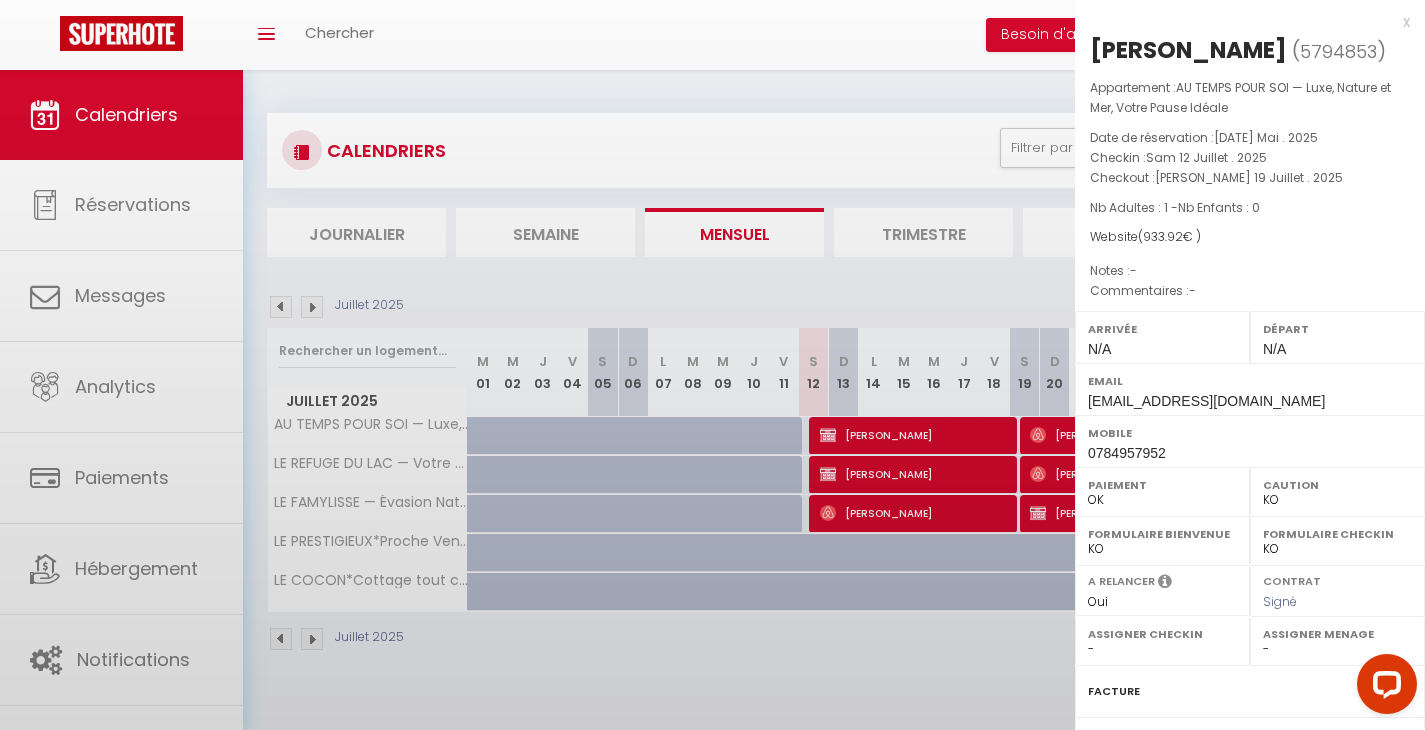 scroll, scrollTop: 0, scrollLeft: 0, axis: both 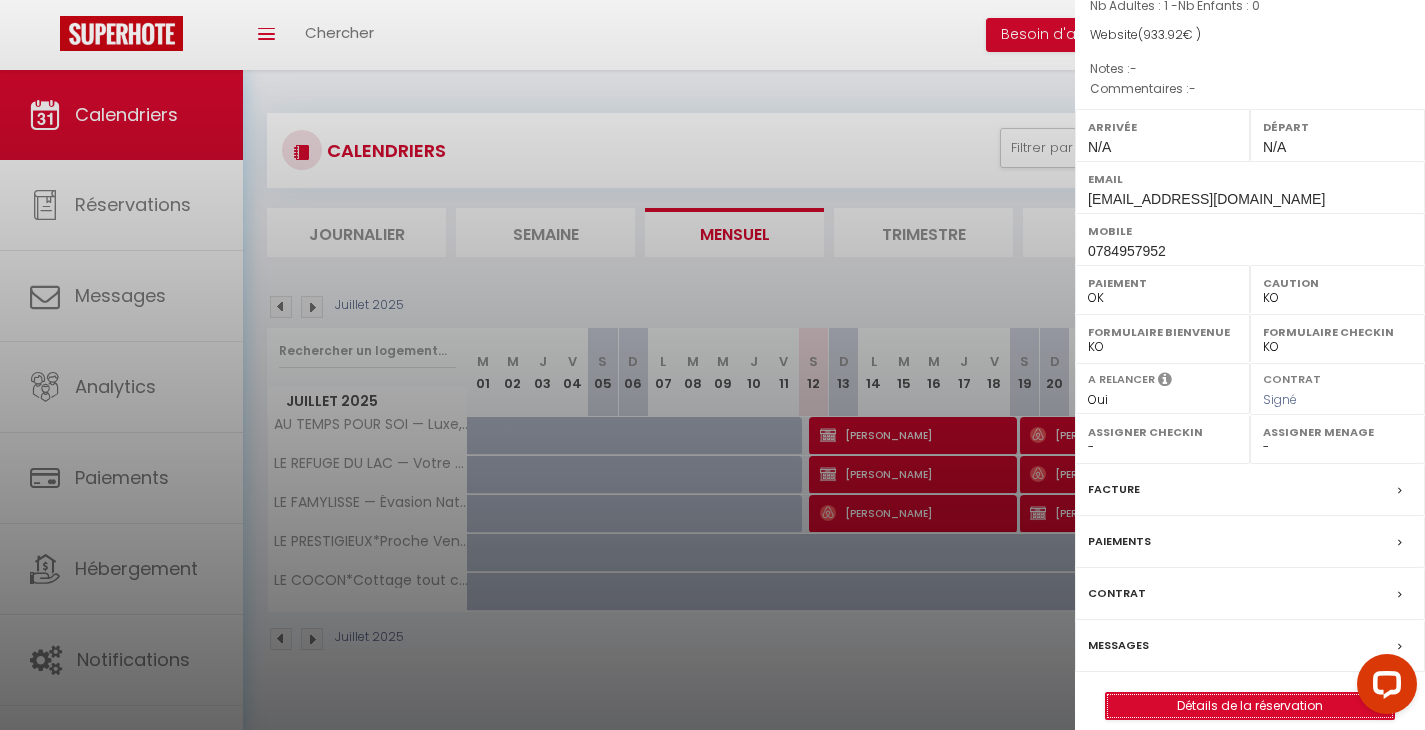 click on "Détails de la réservation" at bounding box center [1250, 706] 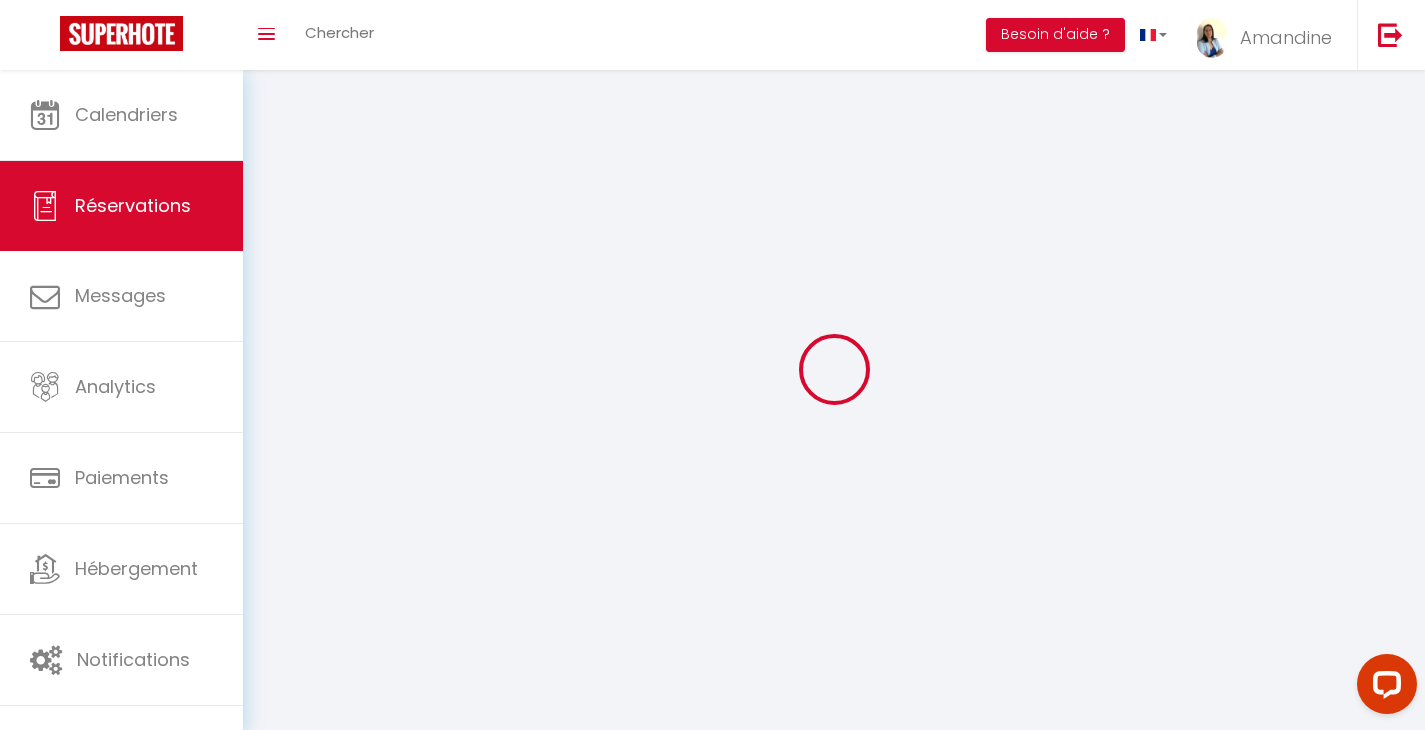 type on "ARMELLE" 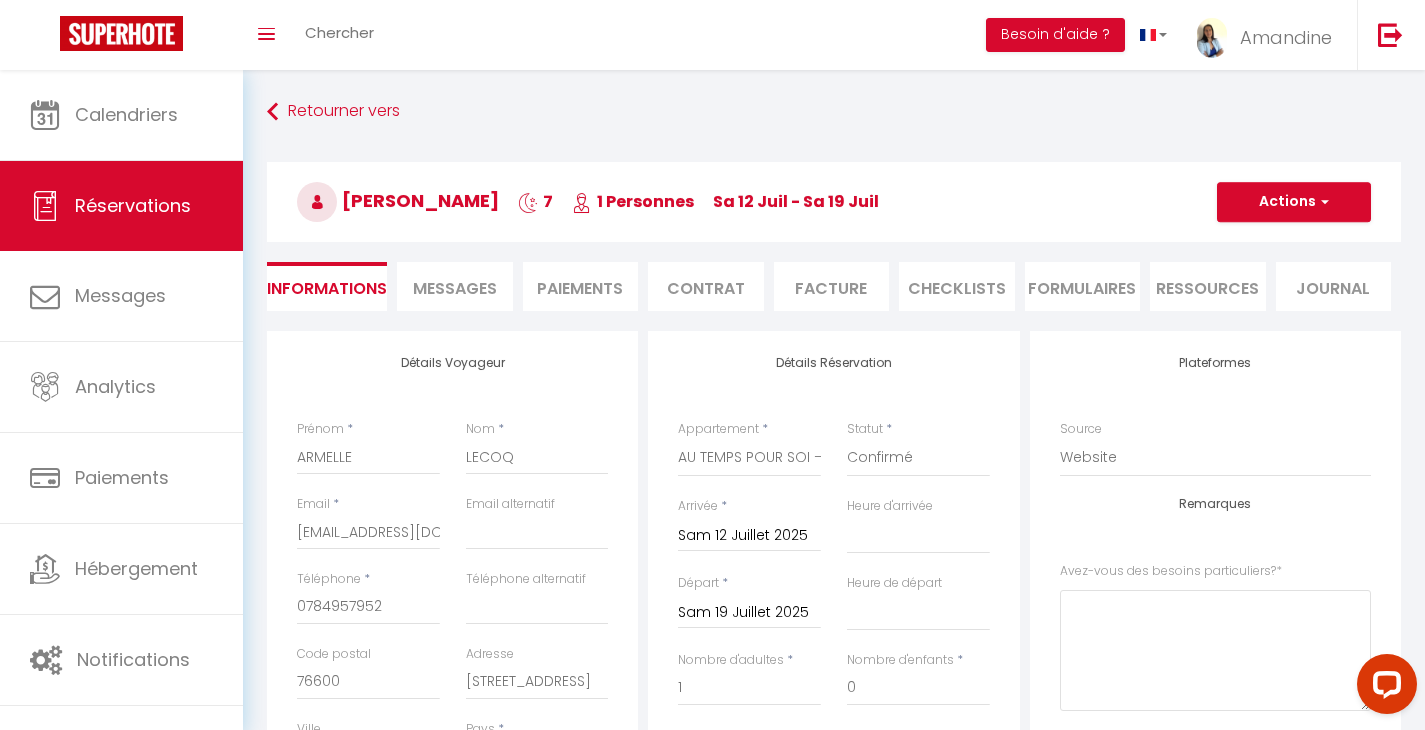 scroll, scrollTop: 0, scrollLeft: 0, axis: both 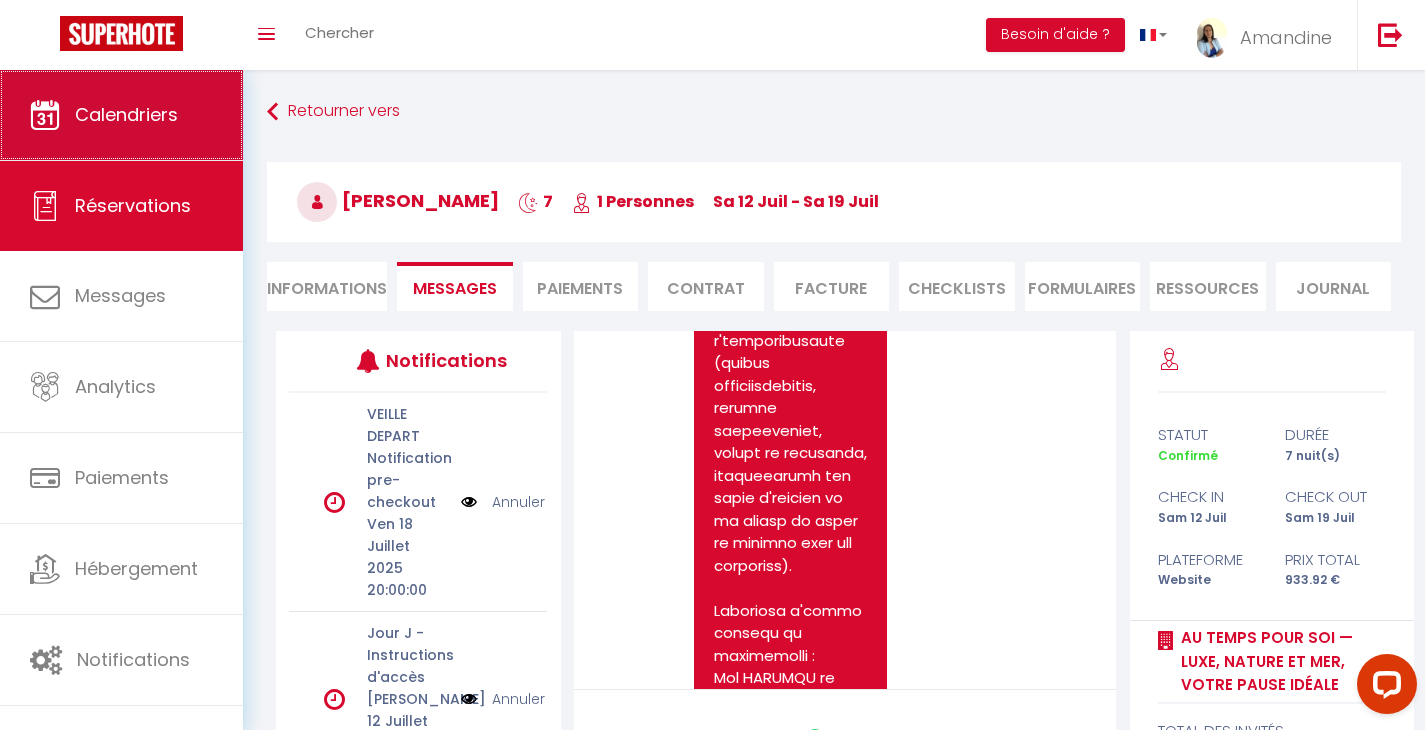 click on "Calendriers" at bounding box center (126, 114) 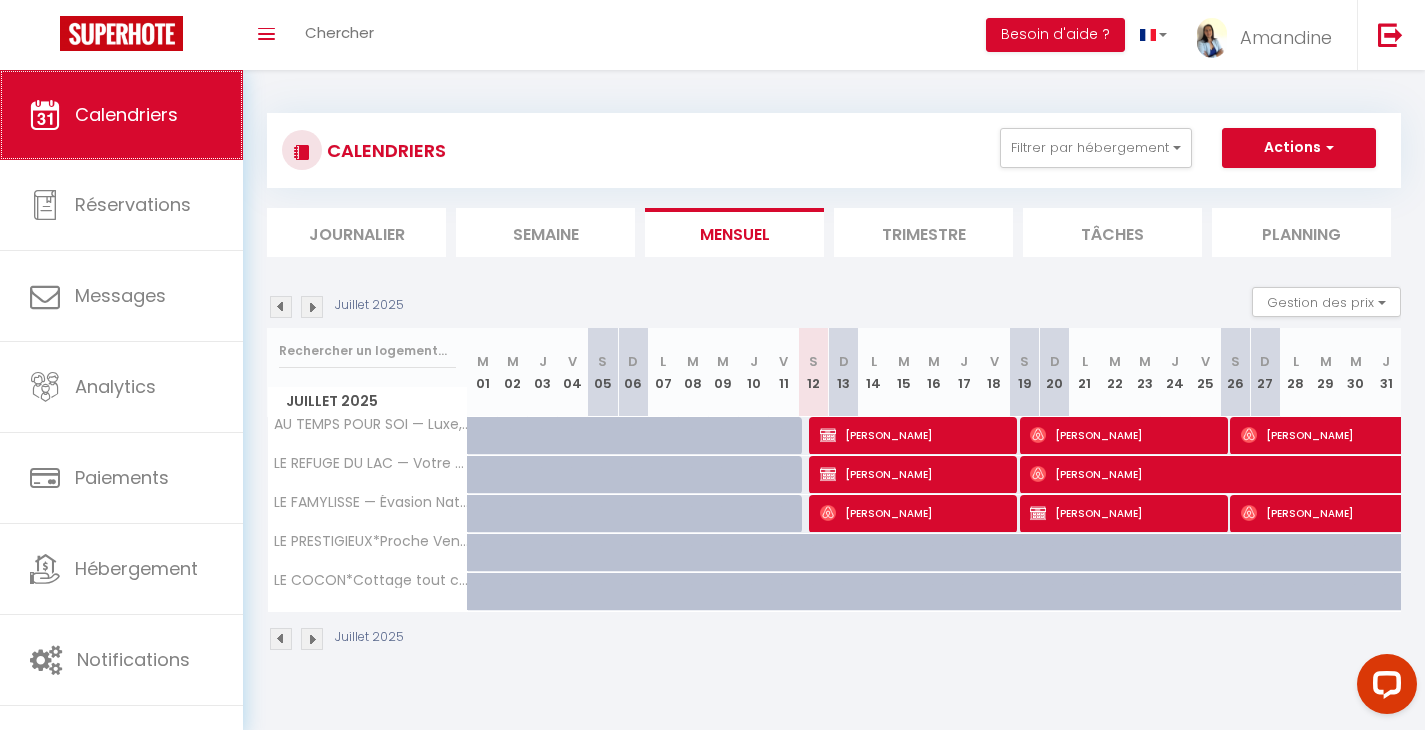 click on "Calendriers" at bounding box center [126, 114] 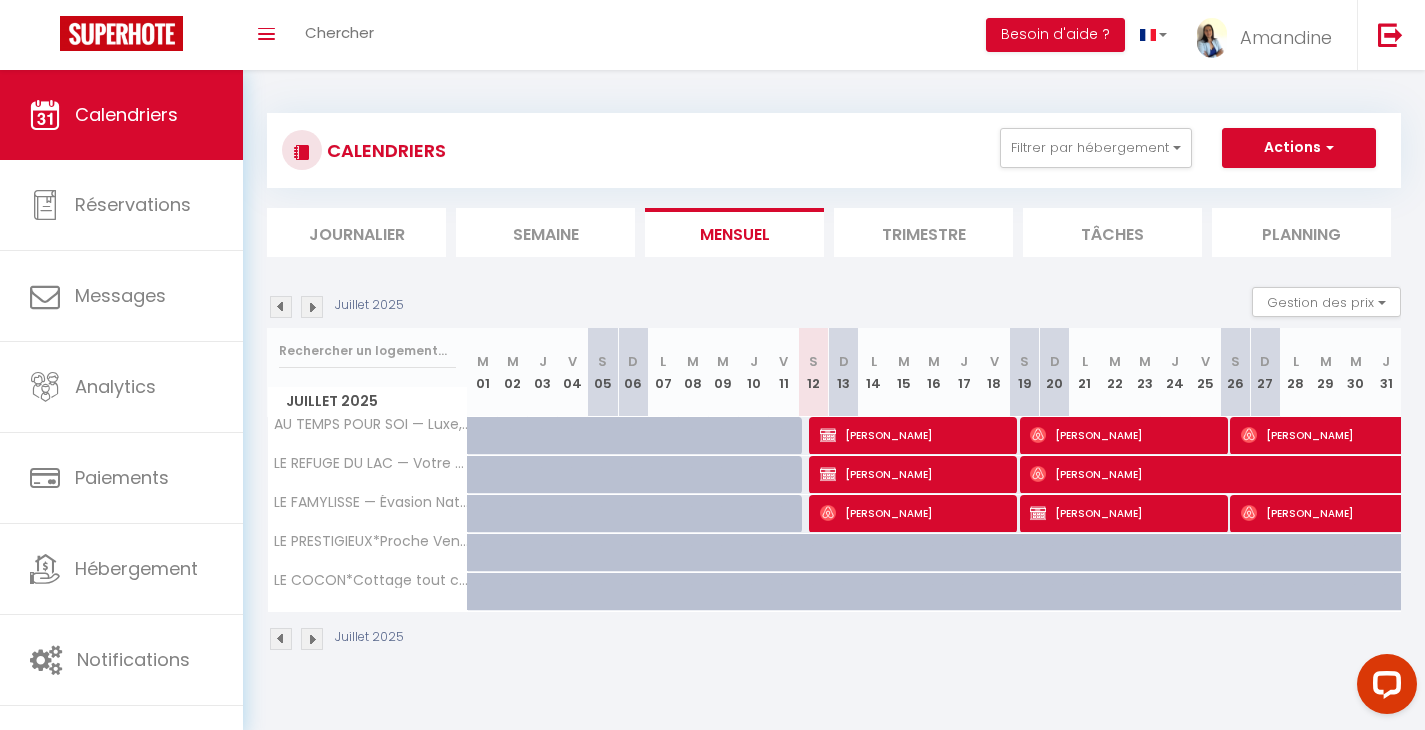 click on "[PERSON_NAME]" at bounding box center [915, 474] 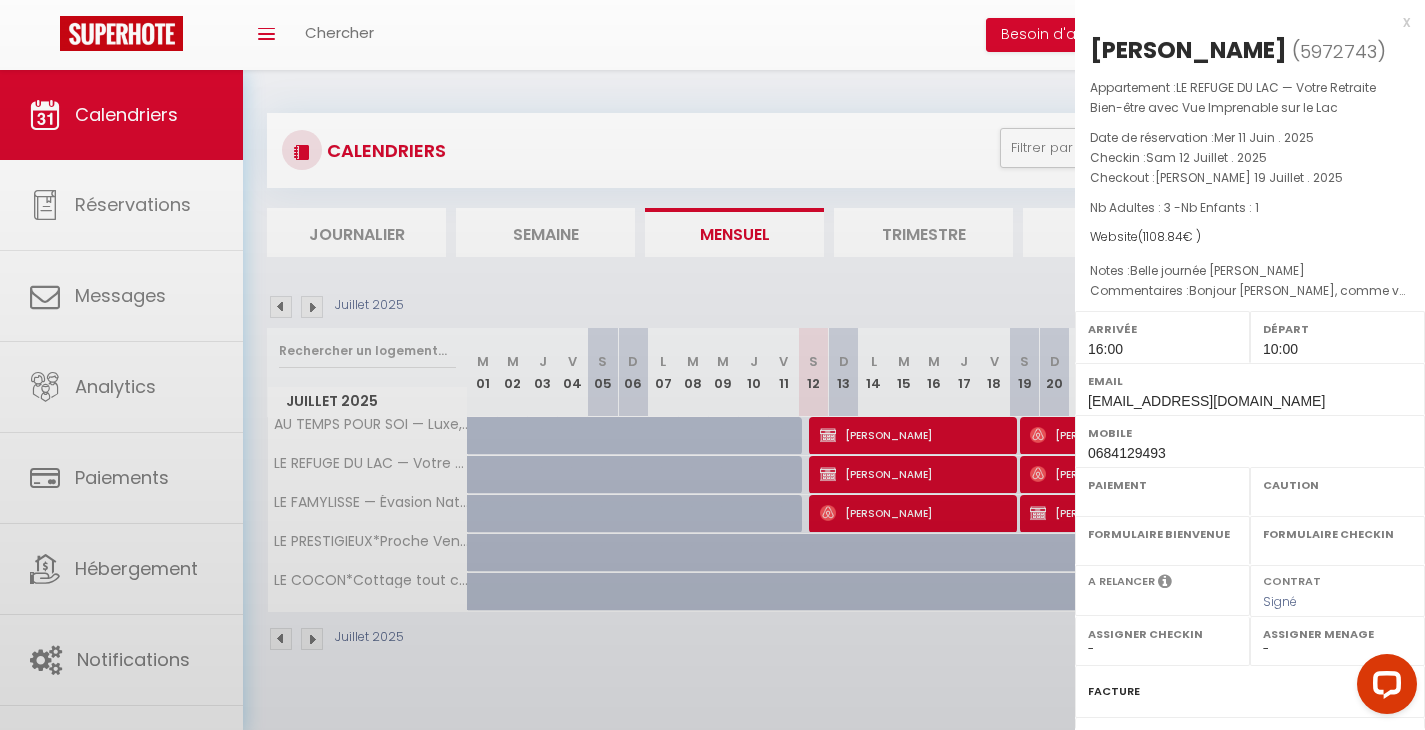 select on "OK" 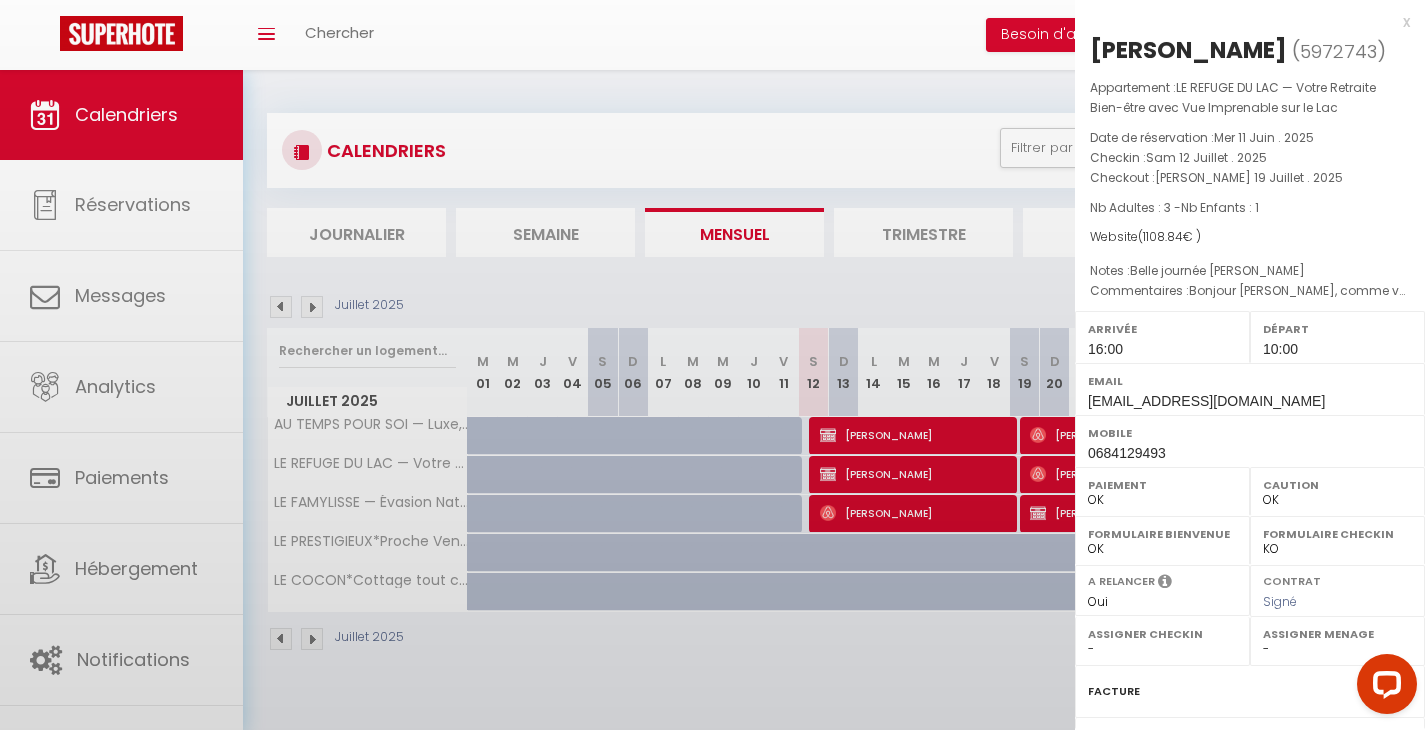 scroll, scrollTop: 0, scrollLeft: 0, axis: both 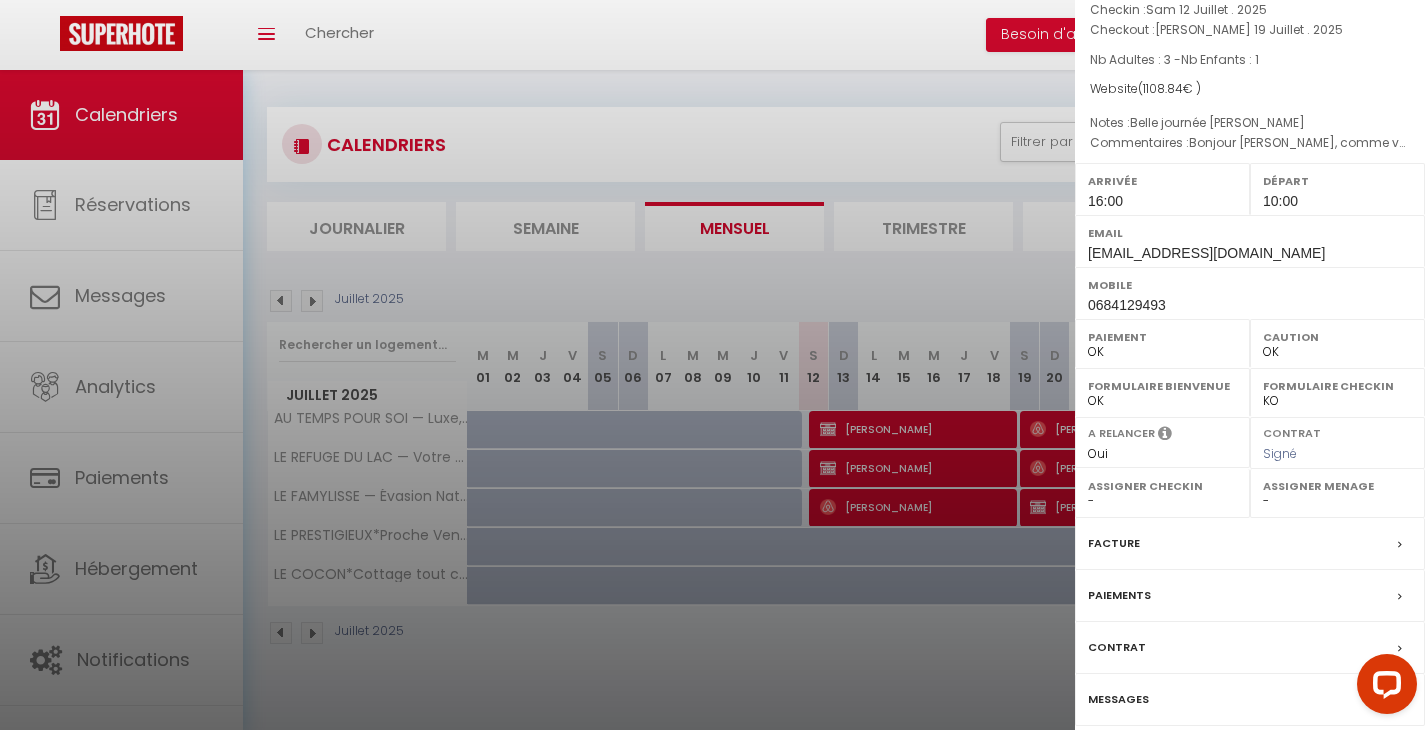 click at bounding box center (712, 365) 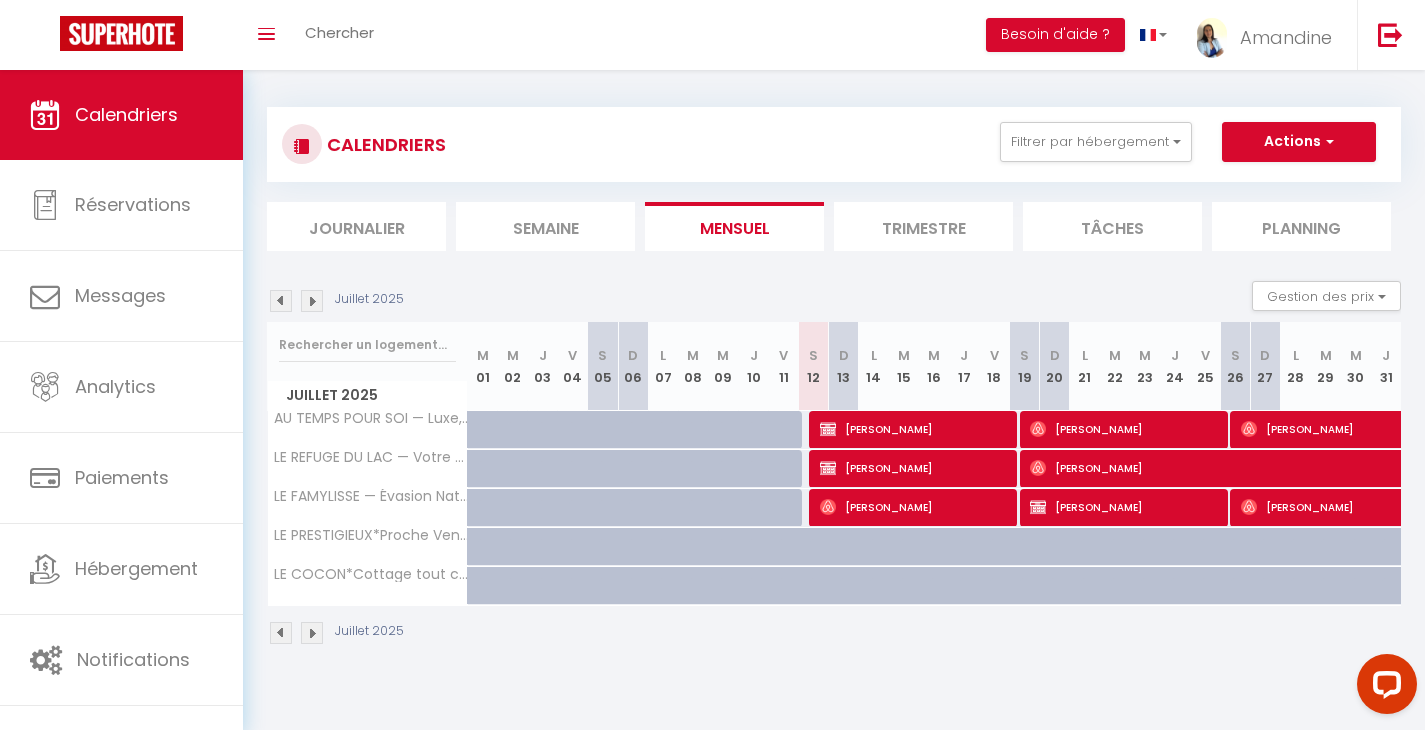 click on "[PERSON_NAME]" at bounding box center (915, 429) 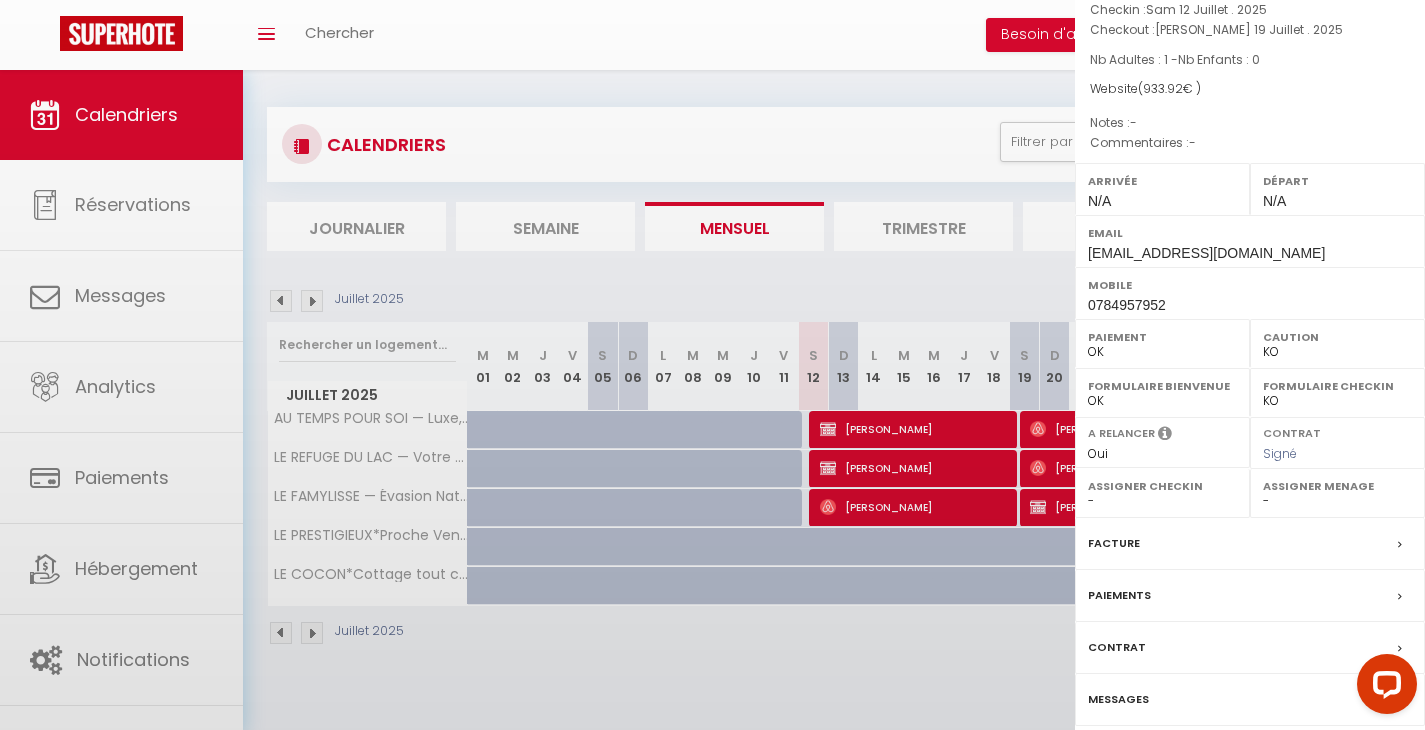 scroll, scrollTop: 0, scrollLeft: 0, axis: both 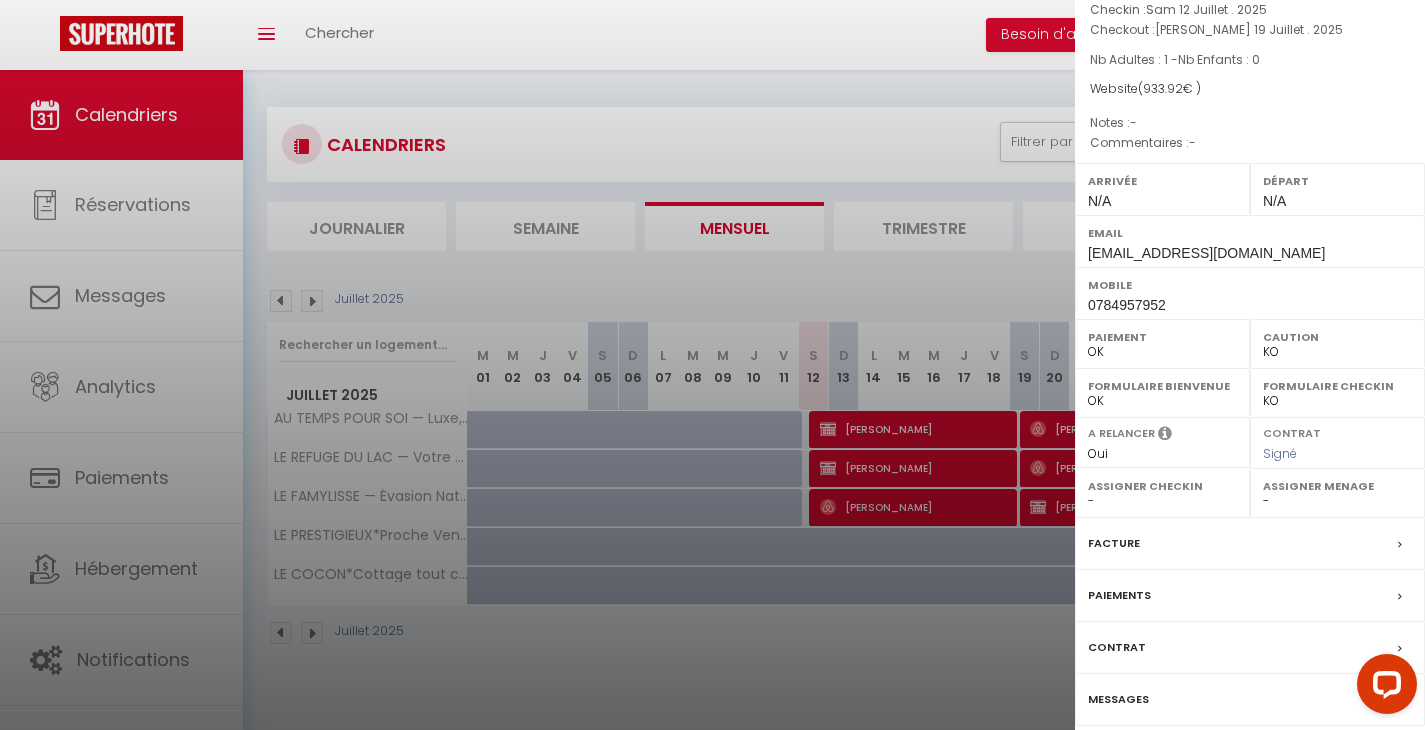 click at bounding box center [712, 365] 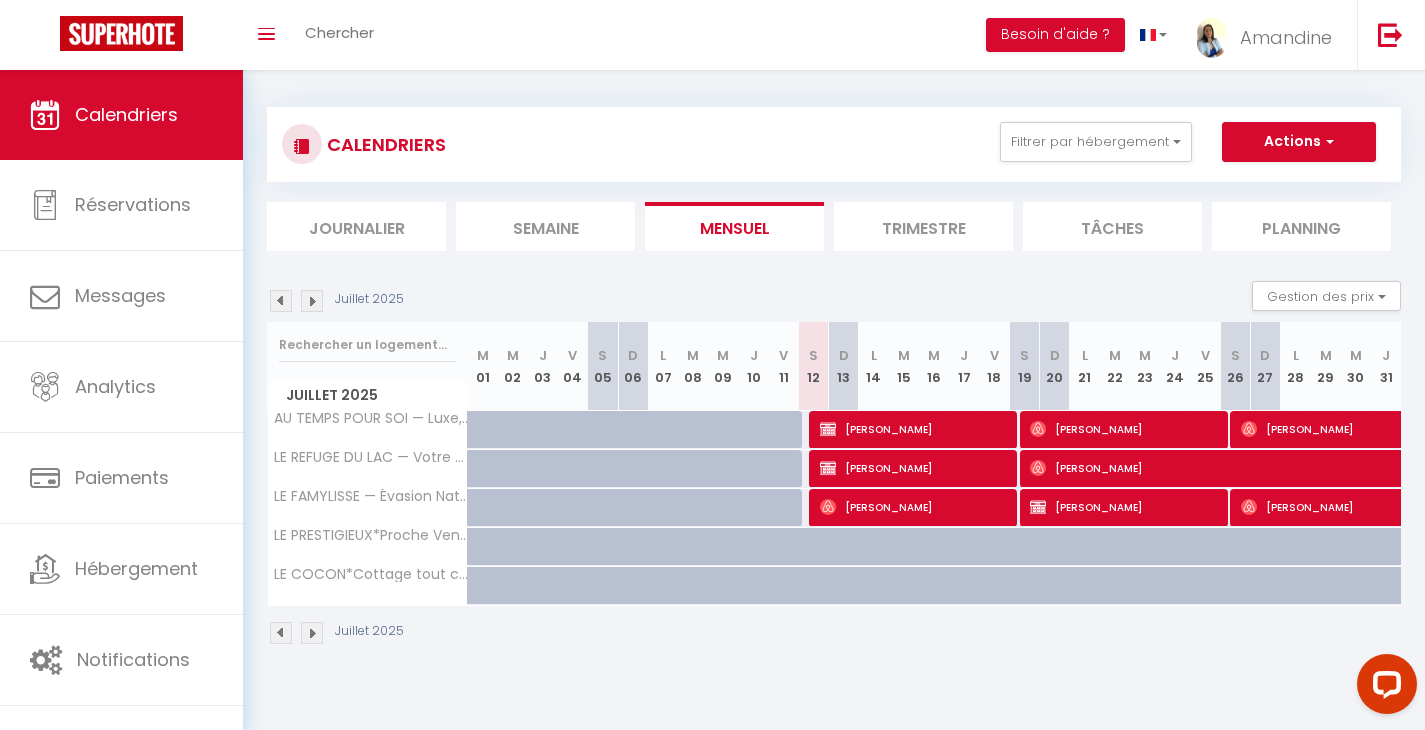 click on "[PERSON_NAME]" at bounding box center [915, 468] 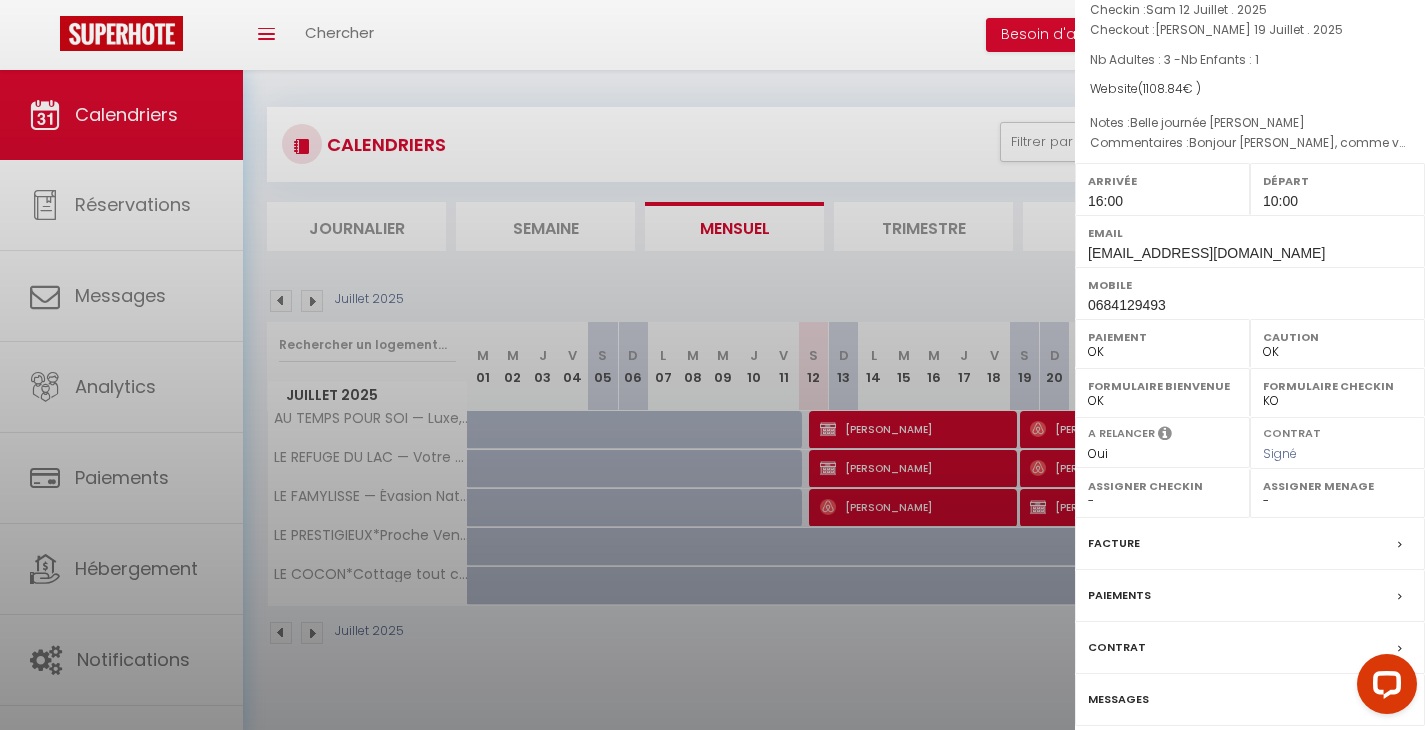 scroll, scrollTop: 0, scrollLeft: 0, axis: both 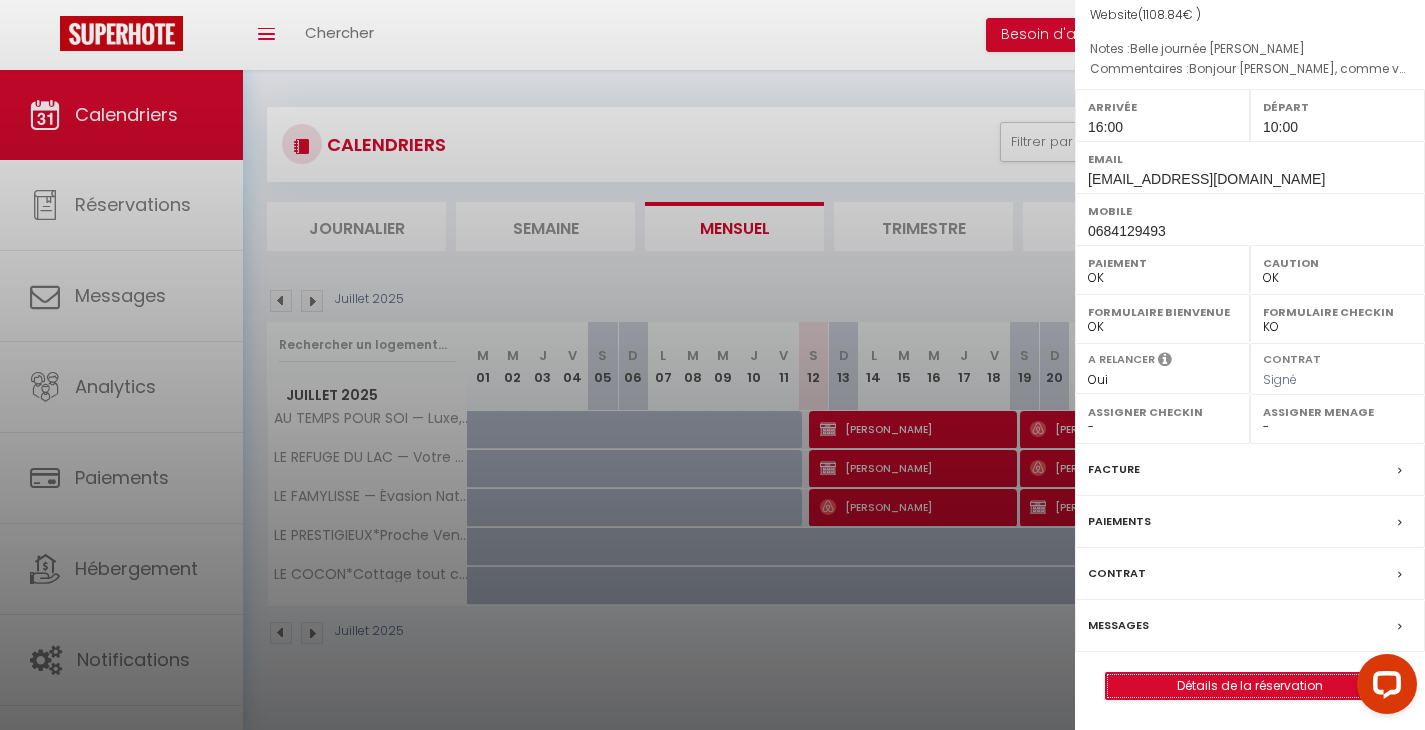 click on "Détails de la réservation" at bounding box center [1250, 686] 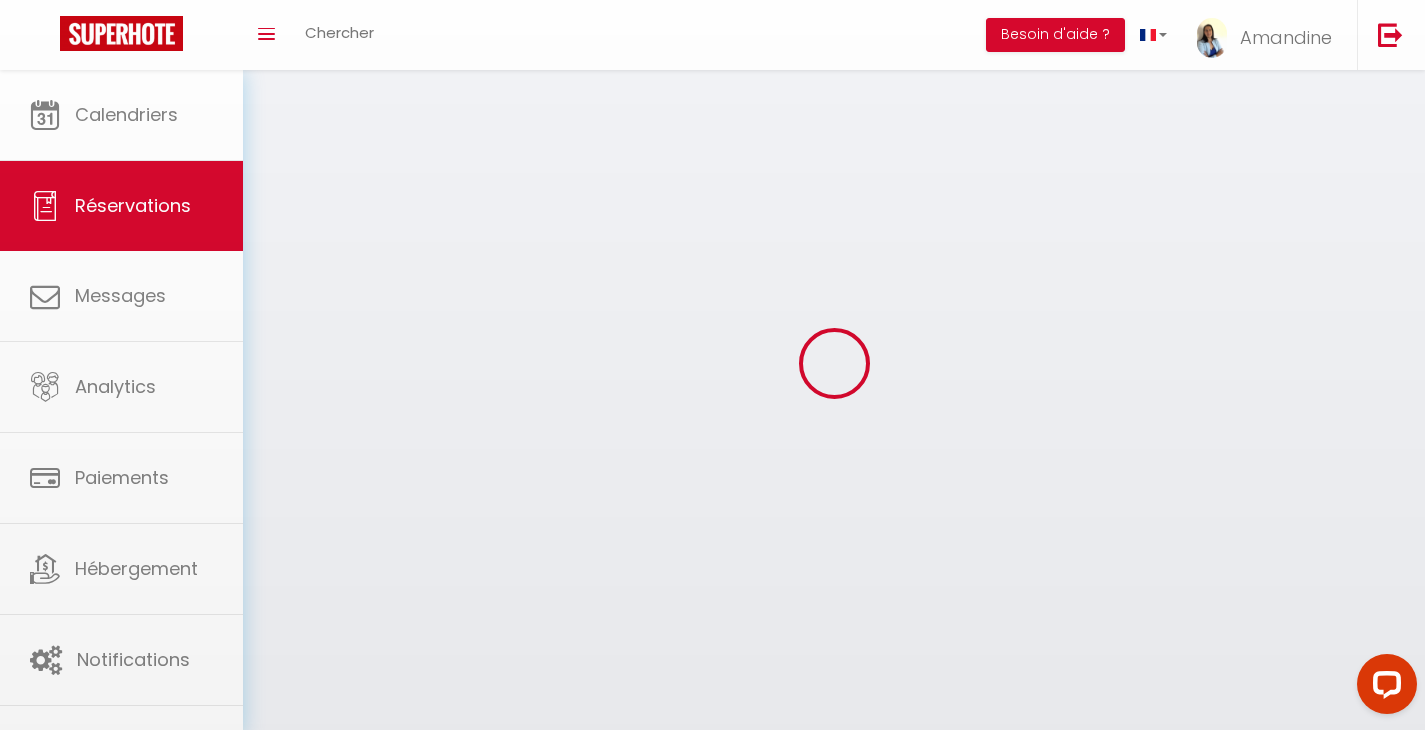 scroll, scrollTop: 0, scrollLeft: 0, axis: both 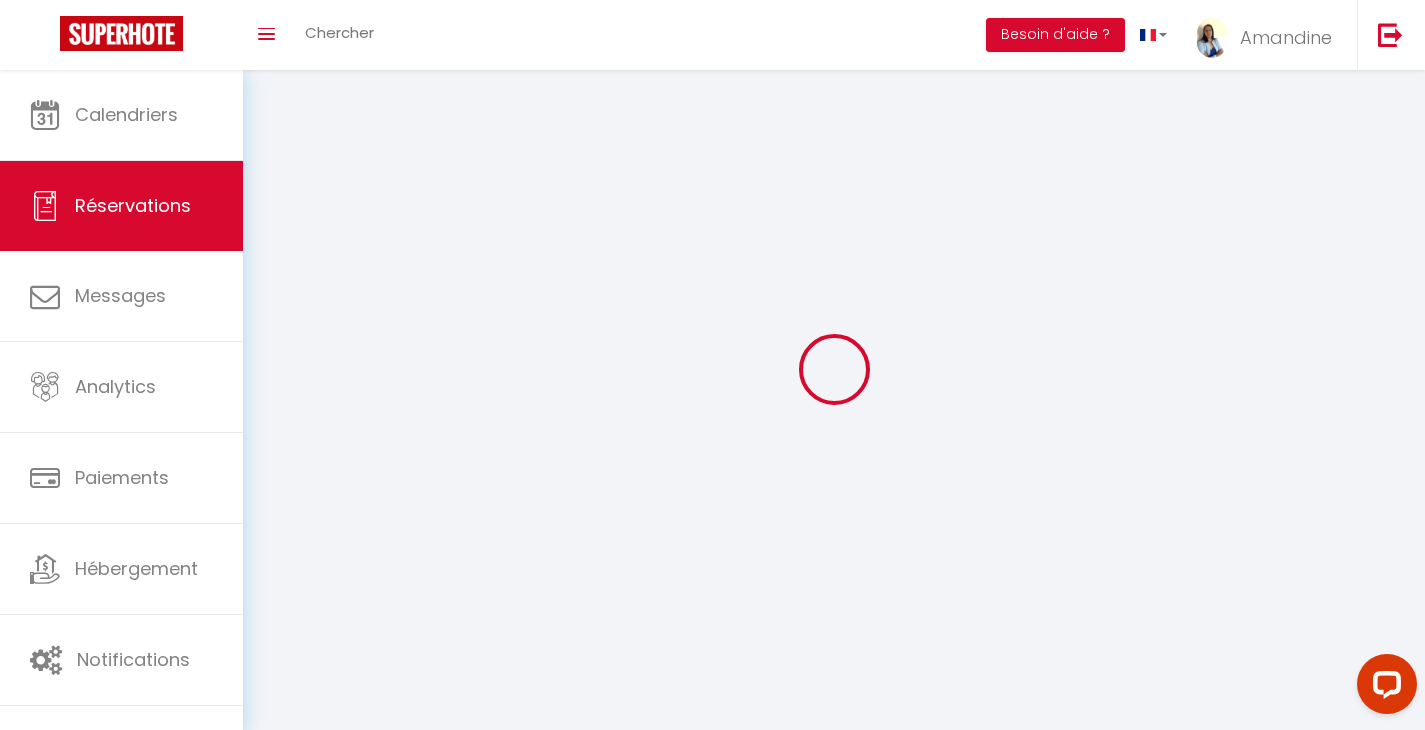 select 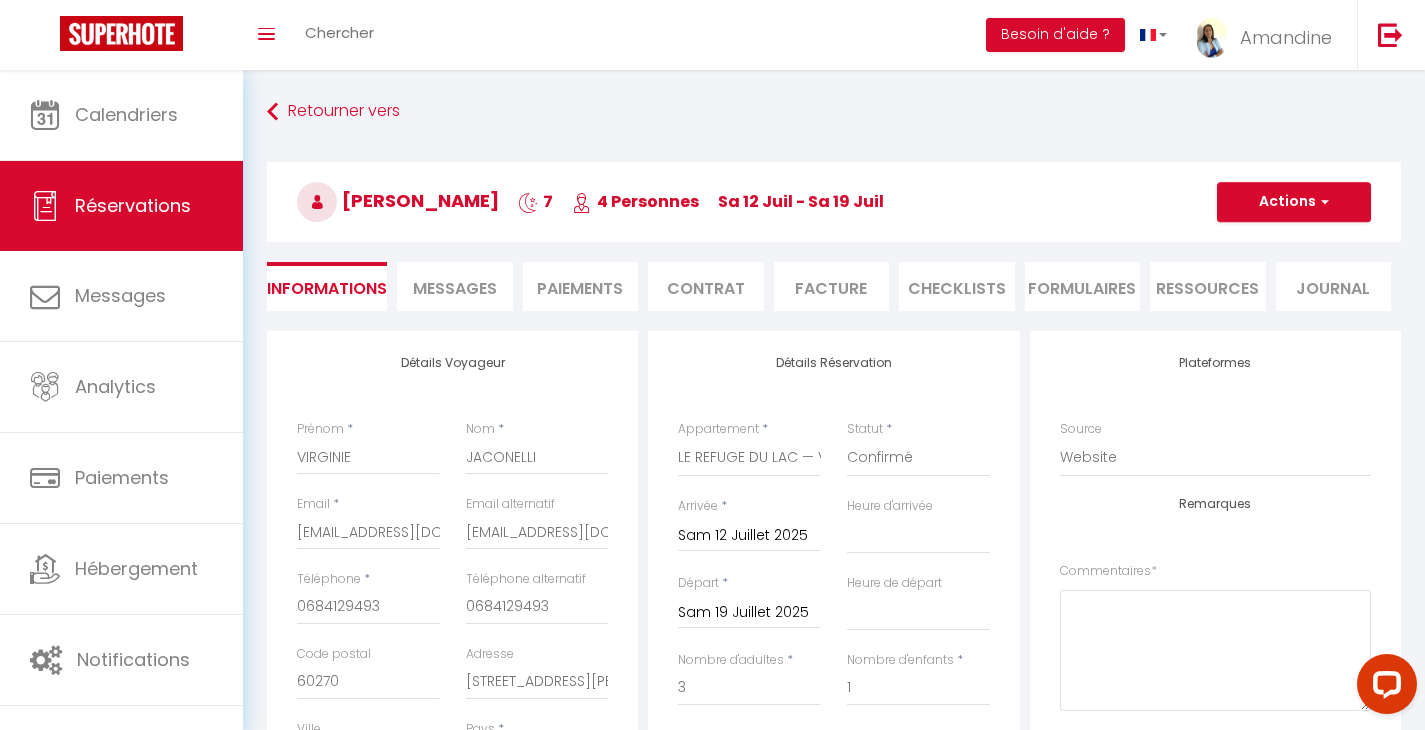 select 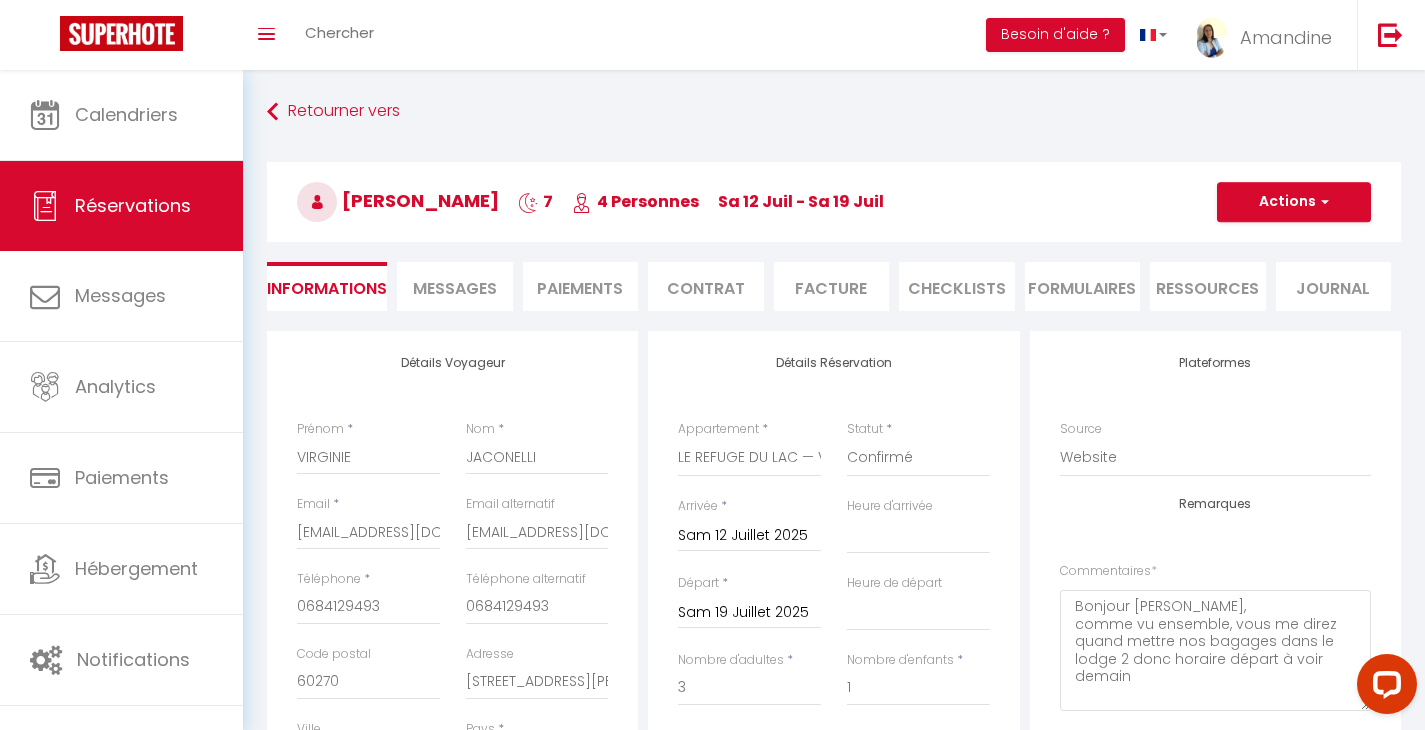 scroll, scrollTop: 0, scrollLeft: 0, axis: both 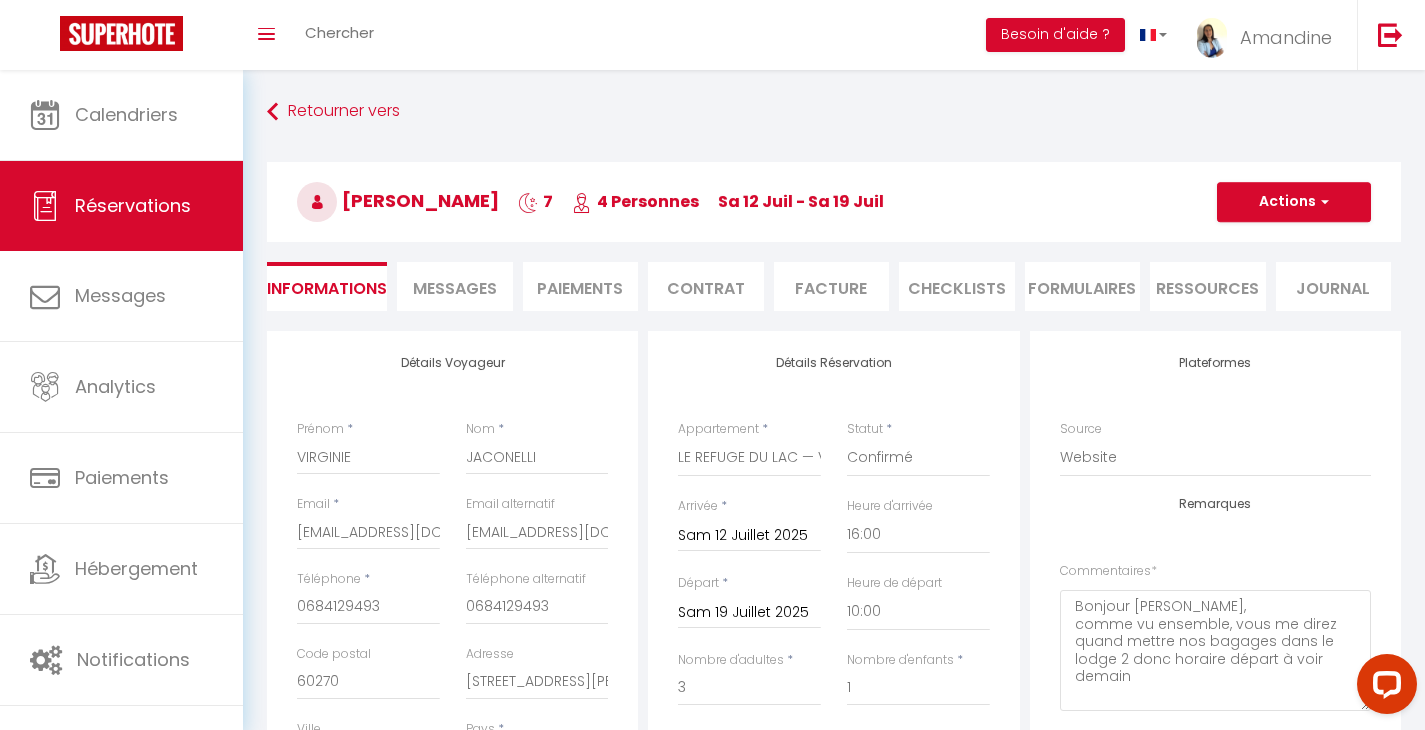 click on "Messages" at bounding box center [455, 288] 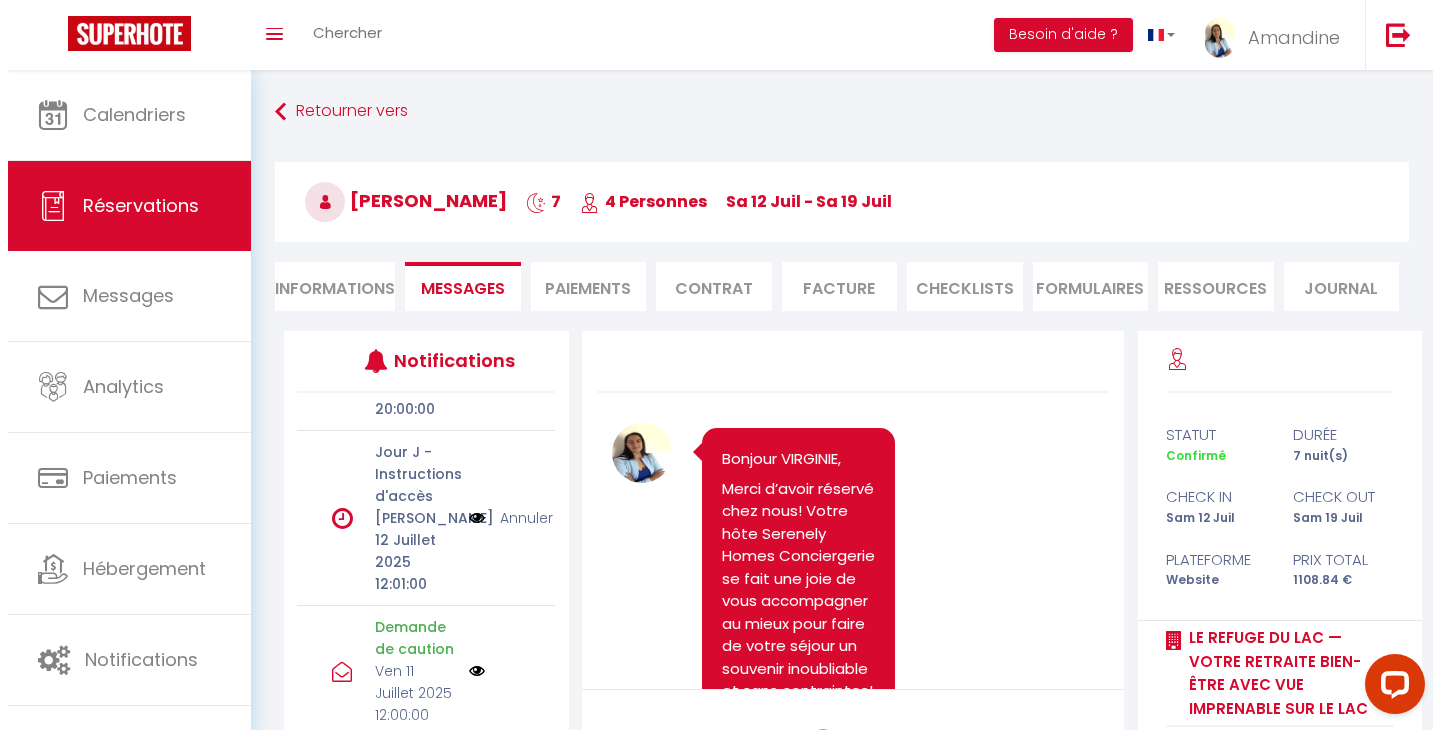scroll, scrollTop: 180, scrollLeft: 0, axis: vertical 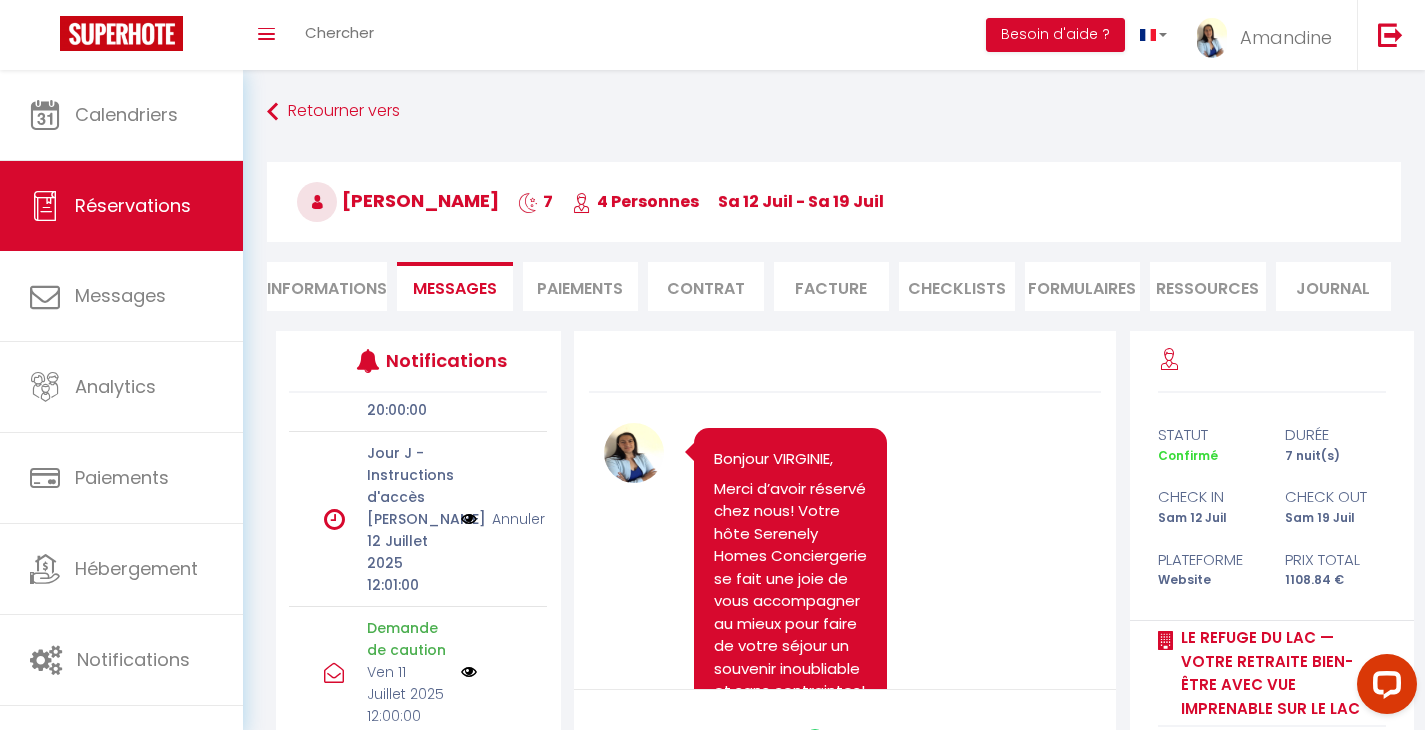 click at bounding box center [469, 519] 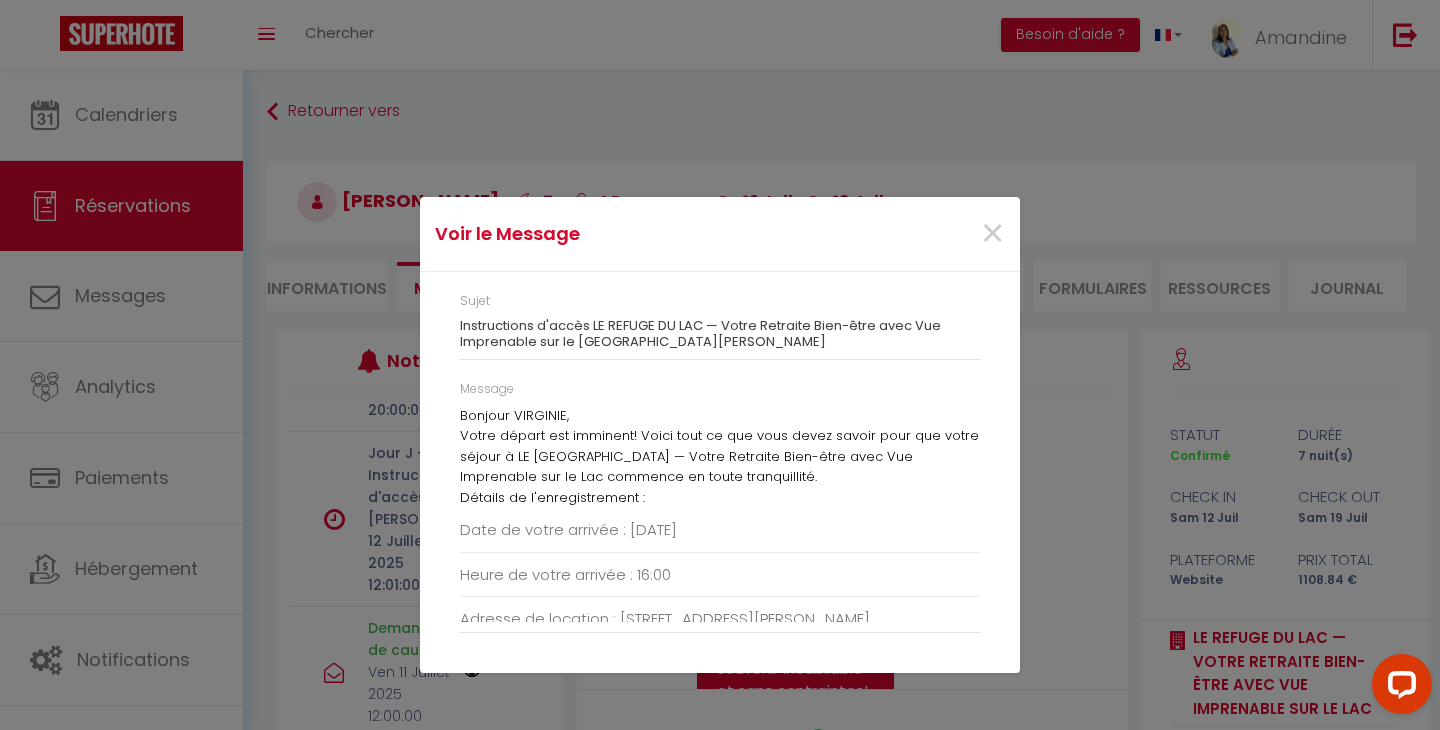 scroll, scrollTop: 18, scrollLeft: 0, axis: vertical 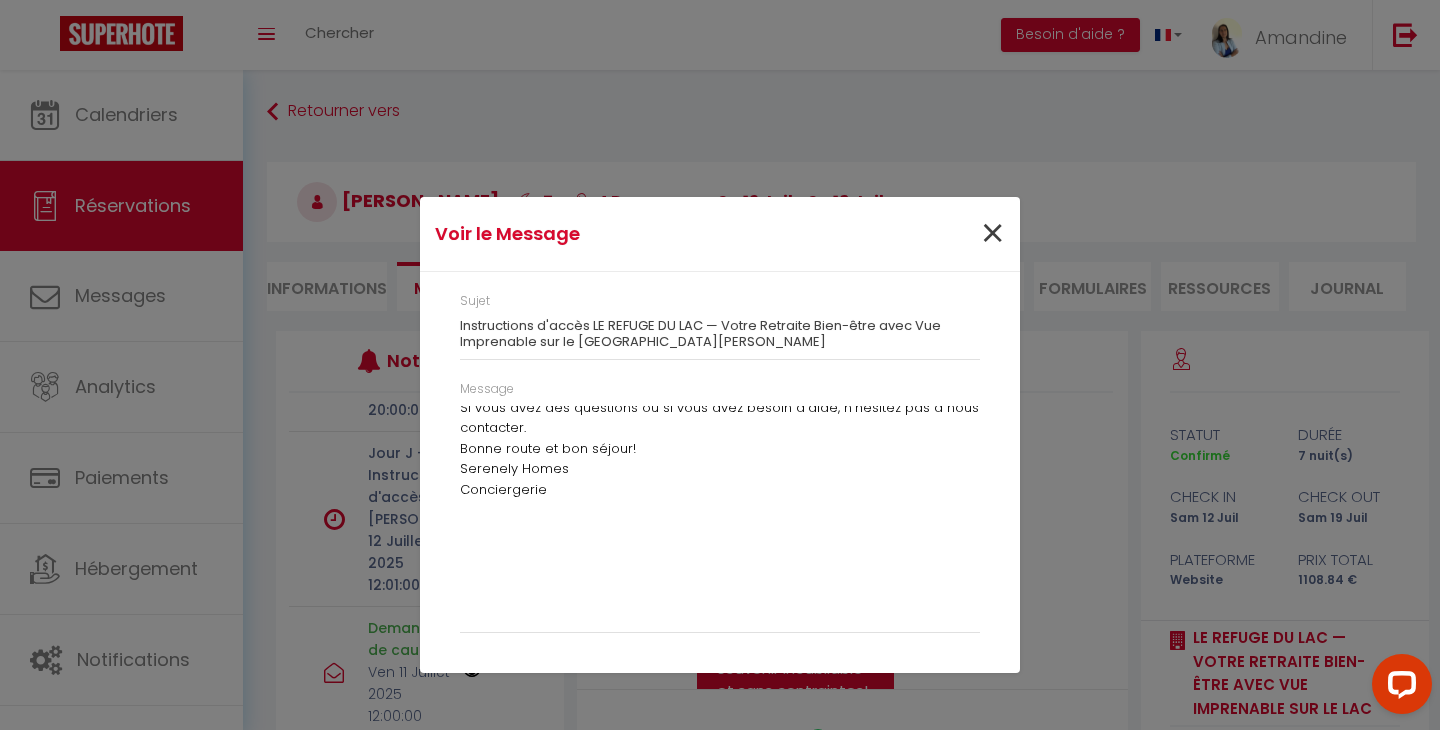 click on "×" at bounding box center [992, 234] 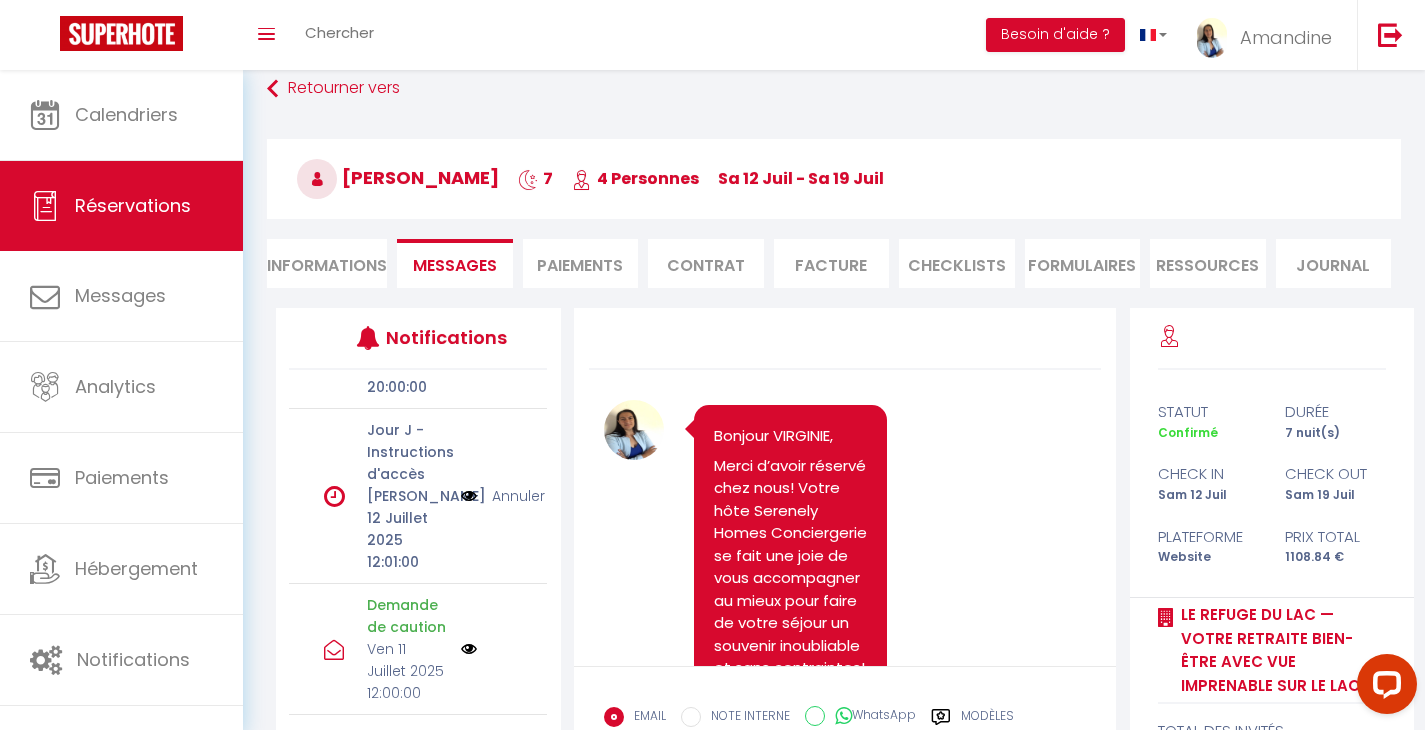 scroll, scrollTop: 16, scrollLeft: 0, axis: vertical 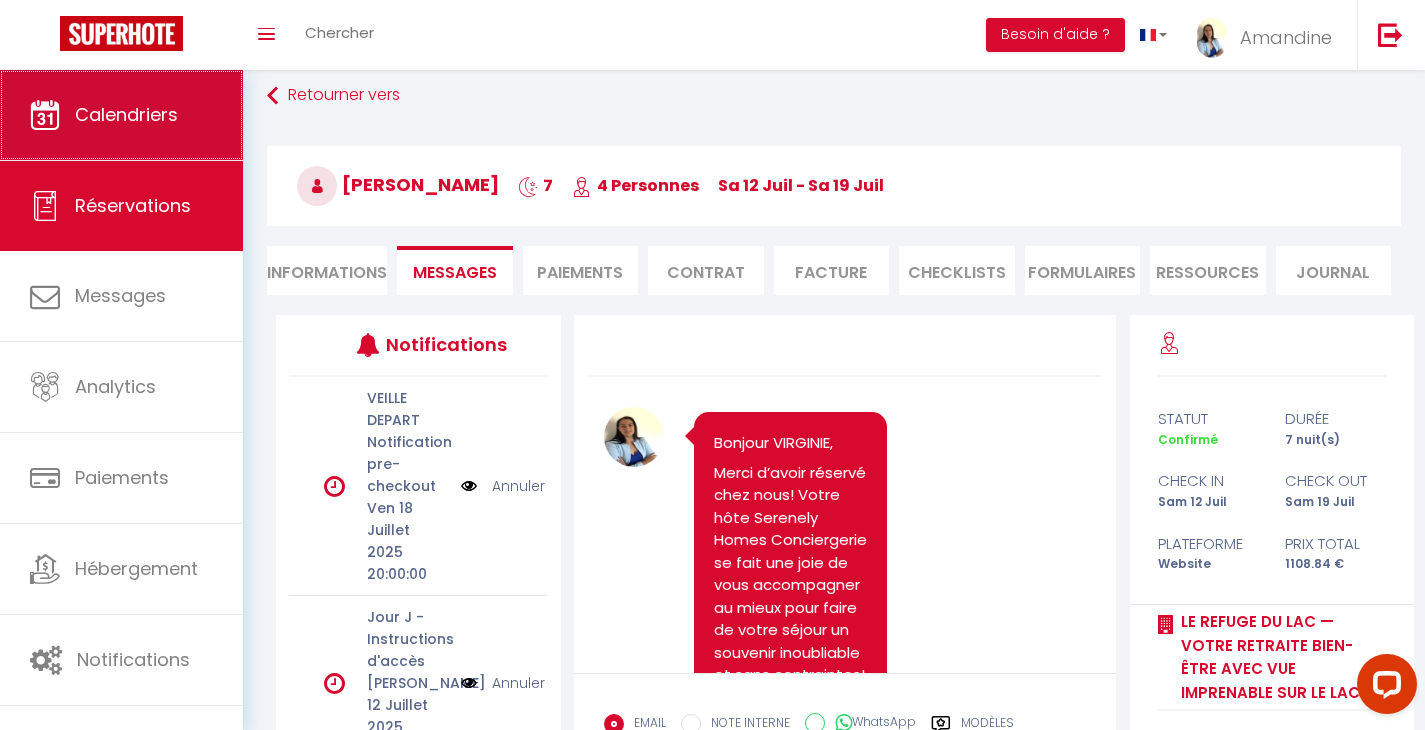 click on "Calendriers" at bounding box center (126, 114) 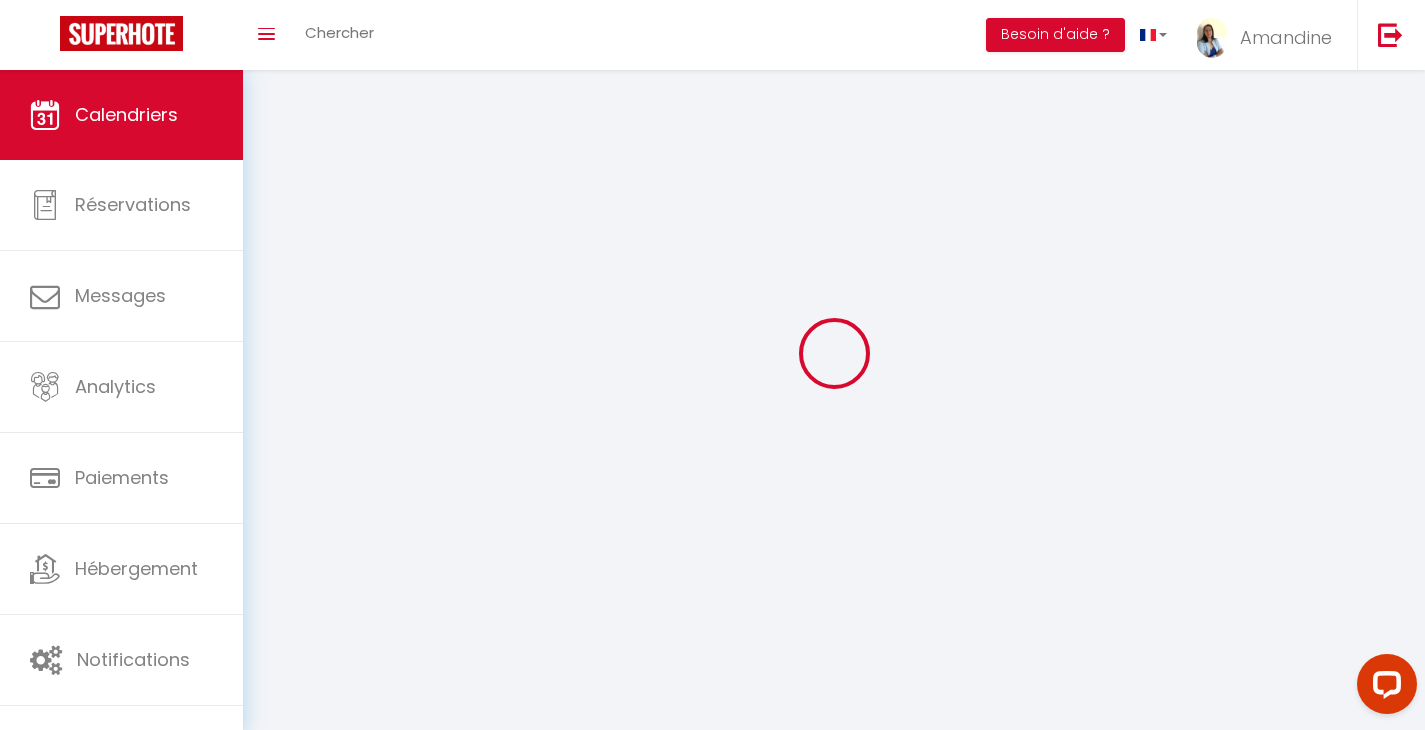 scroll, scrollTop: 0, scrollLeft: 0, axis: both 